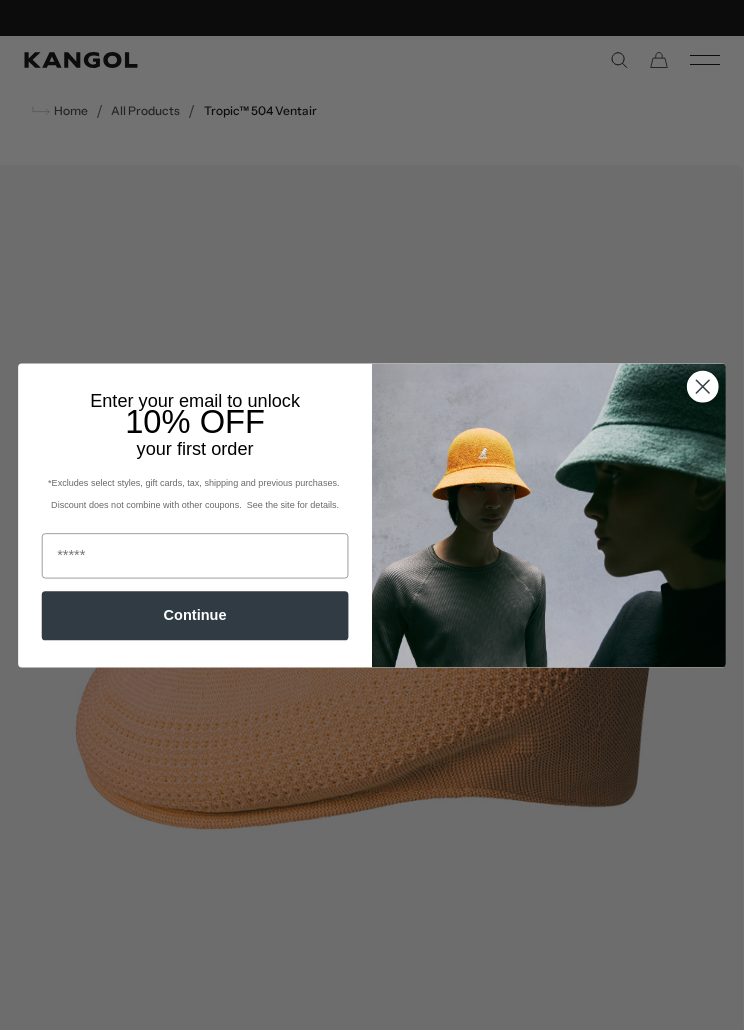 scroll, scrollTop: 0, scrollLeft: 0, axis: both 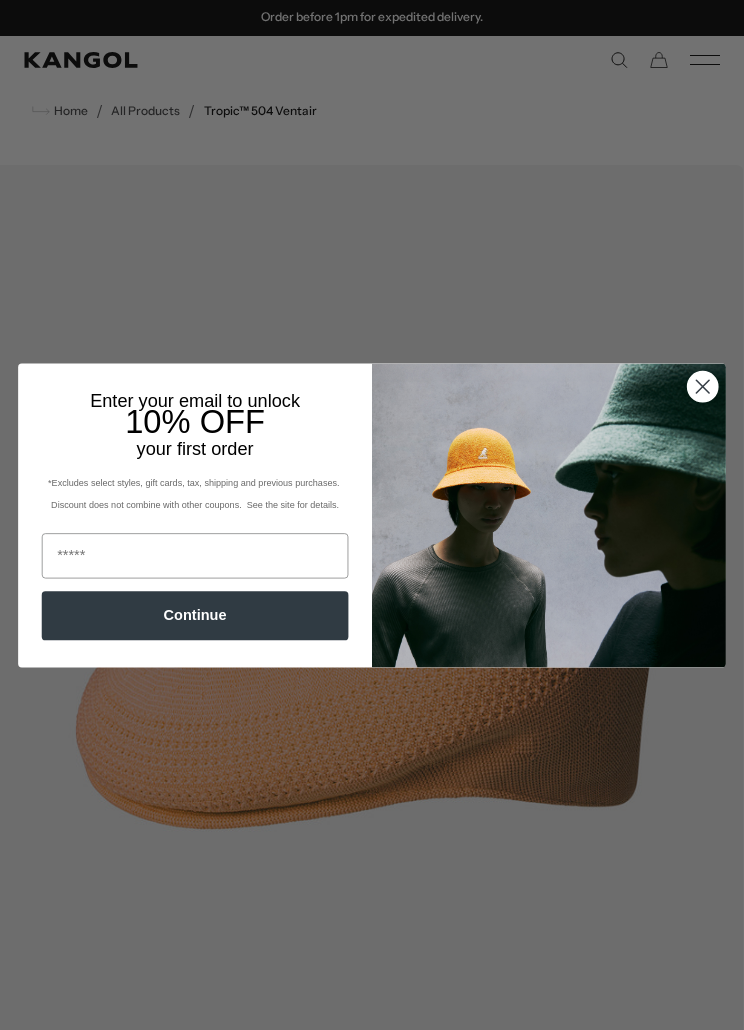 click 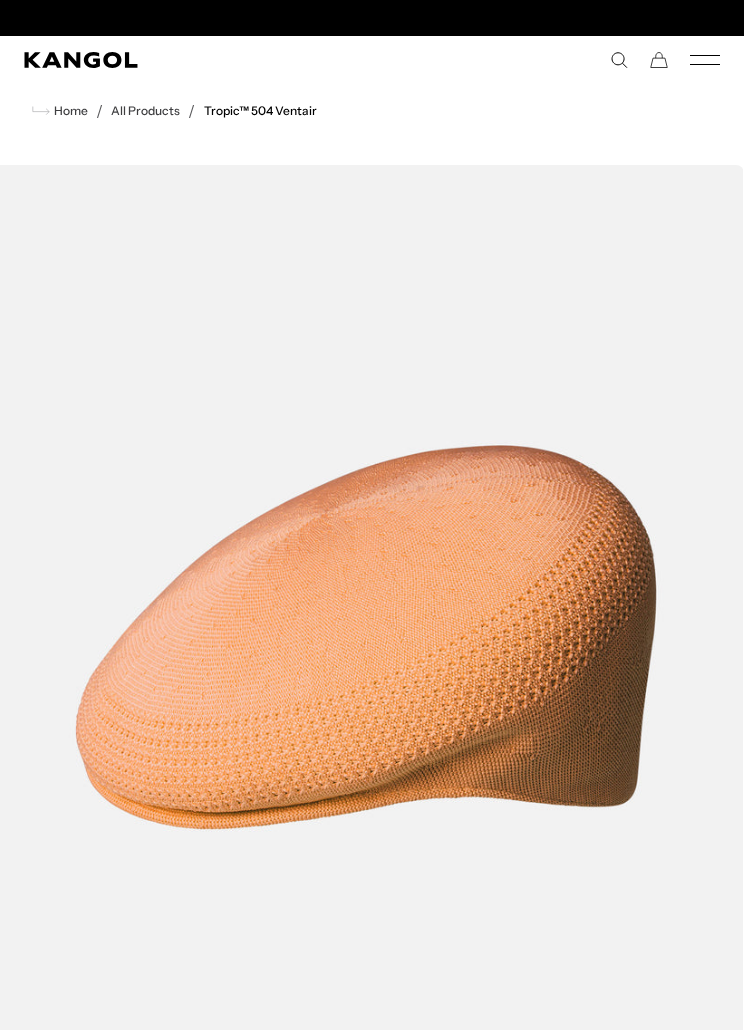scroll, scrollTop: 0, scrollLeft: 0, axis: both 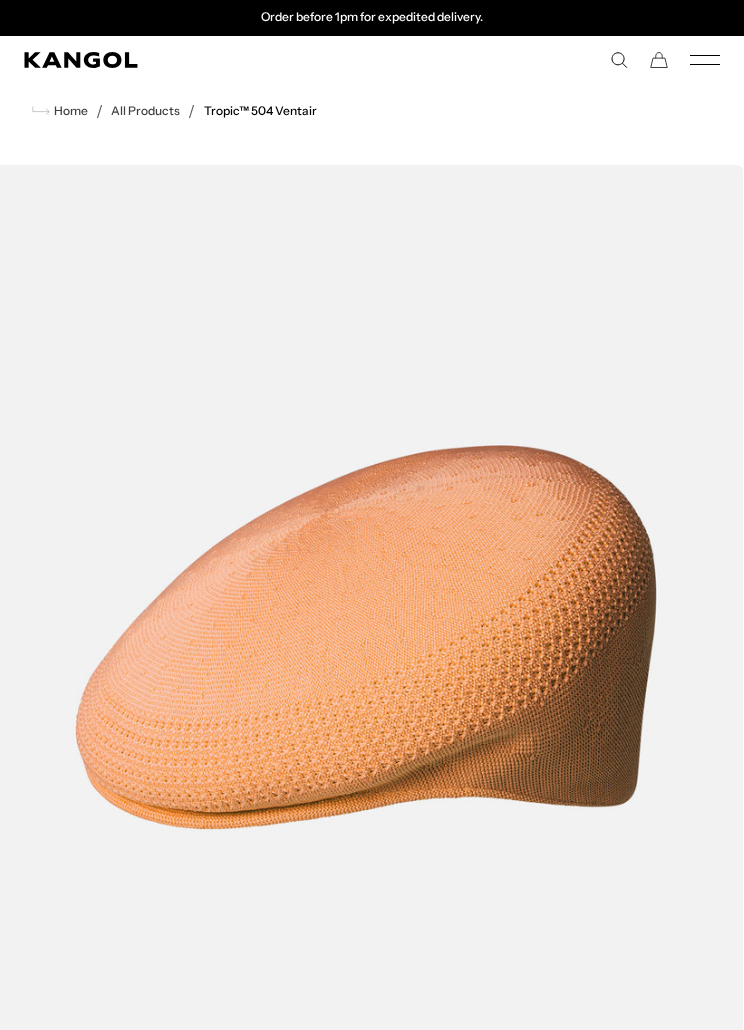 click on "All Products" at bounding box center [145, 111] 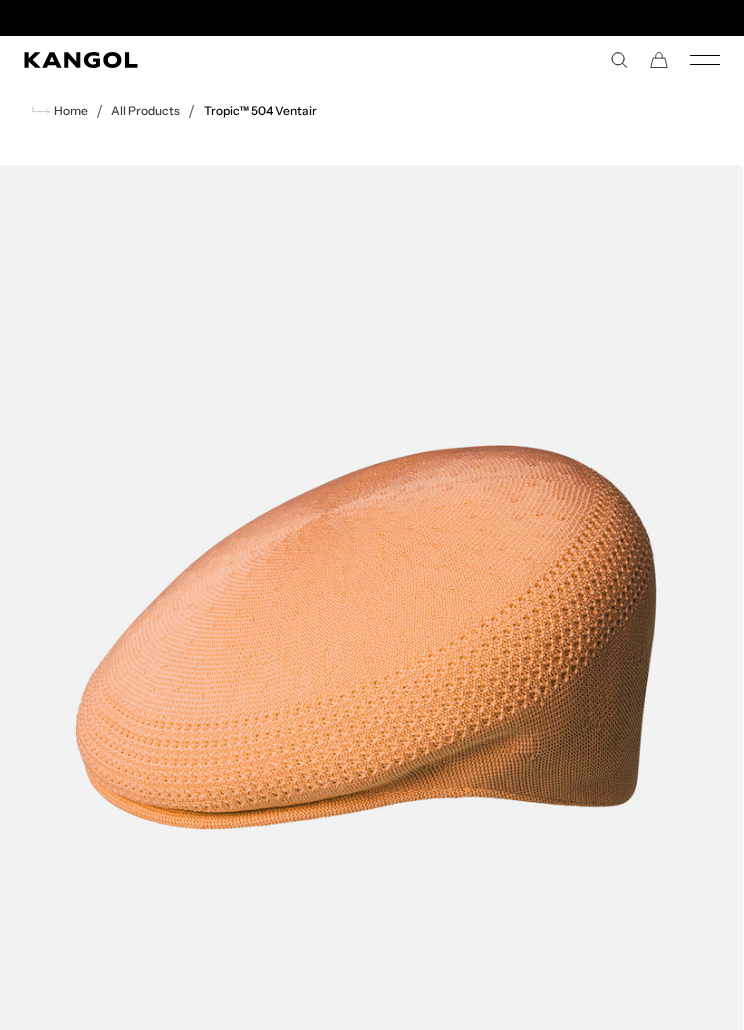 scroll, scrollTop: 0, scrollLeft: 0, axis: both 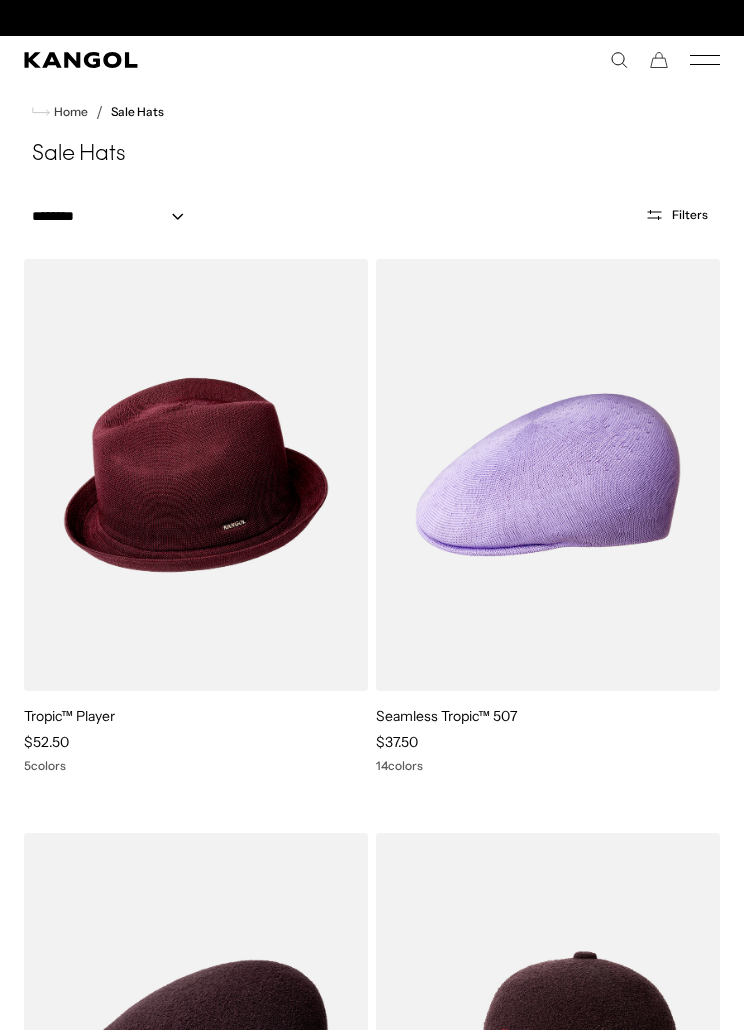 click at bounding box center [0, 0] 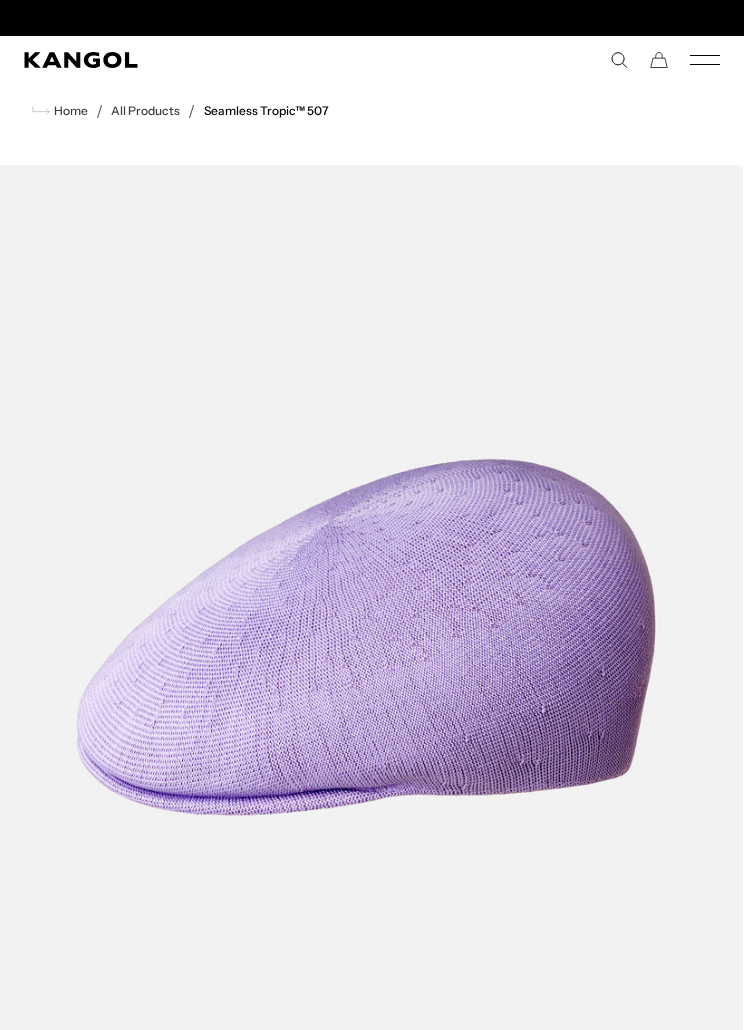 scroll, scrollTop: 60, scrollLeft: 0, axis: vertical 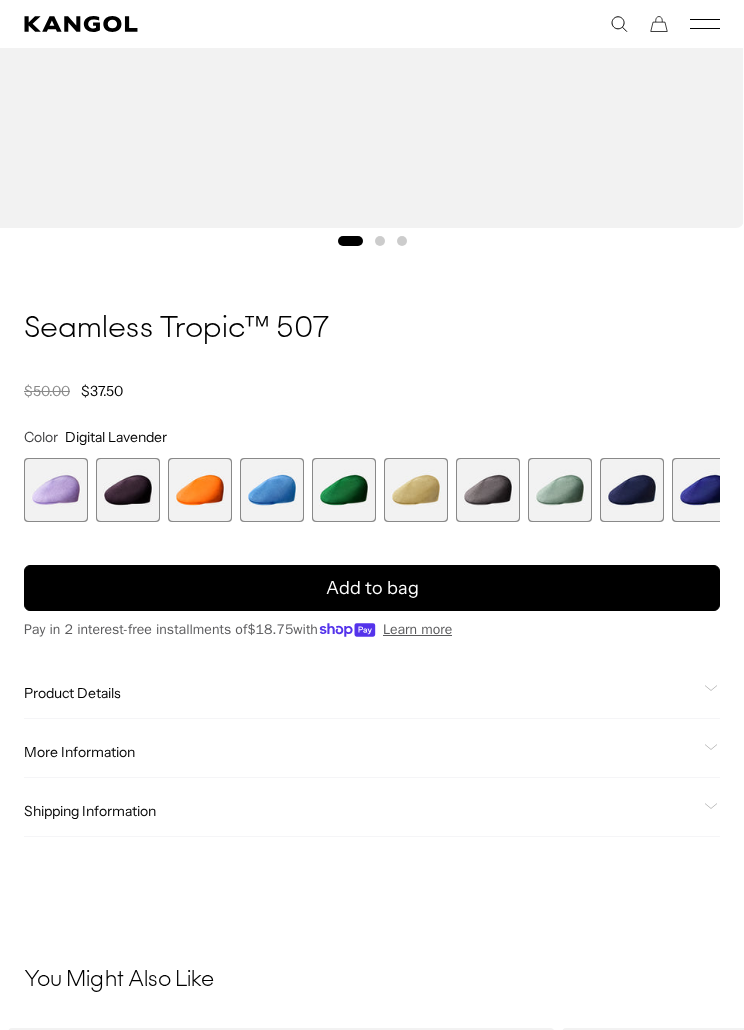 click at bounding box center [488, 490] 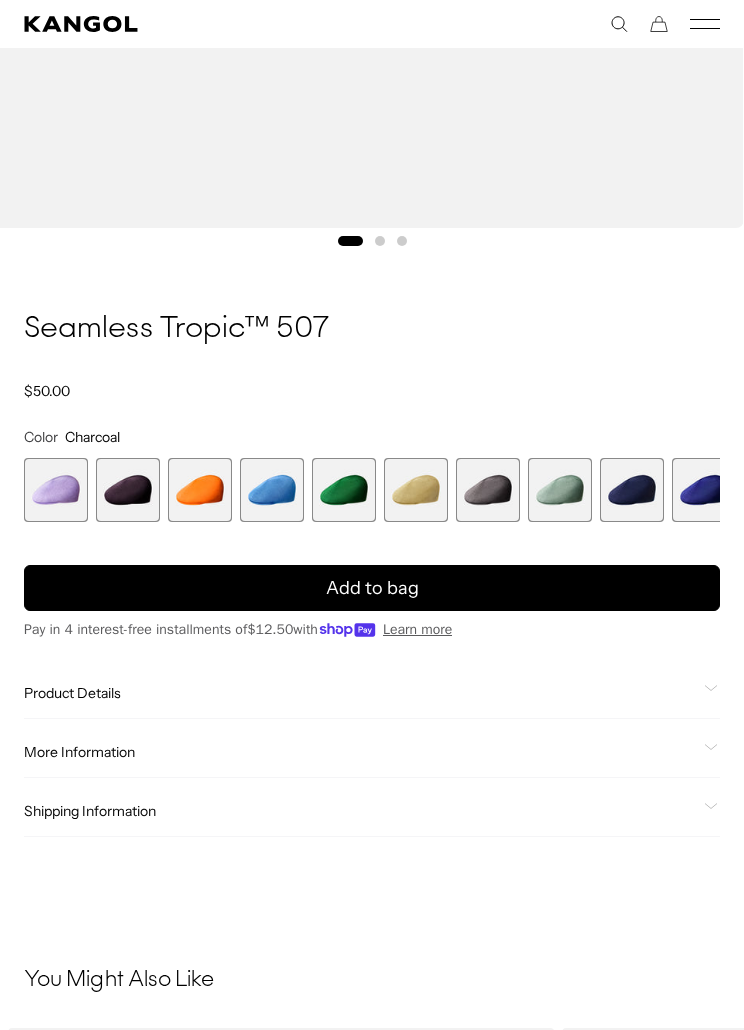 scroll, scrollTop: 0, scrollLeft: 0, axis: both 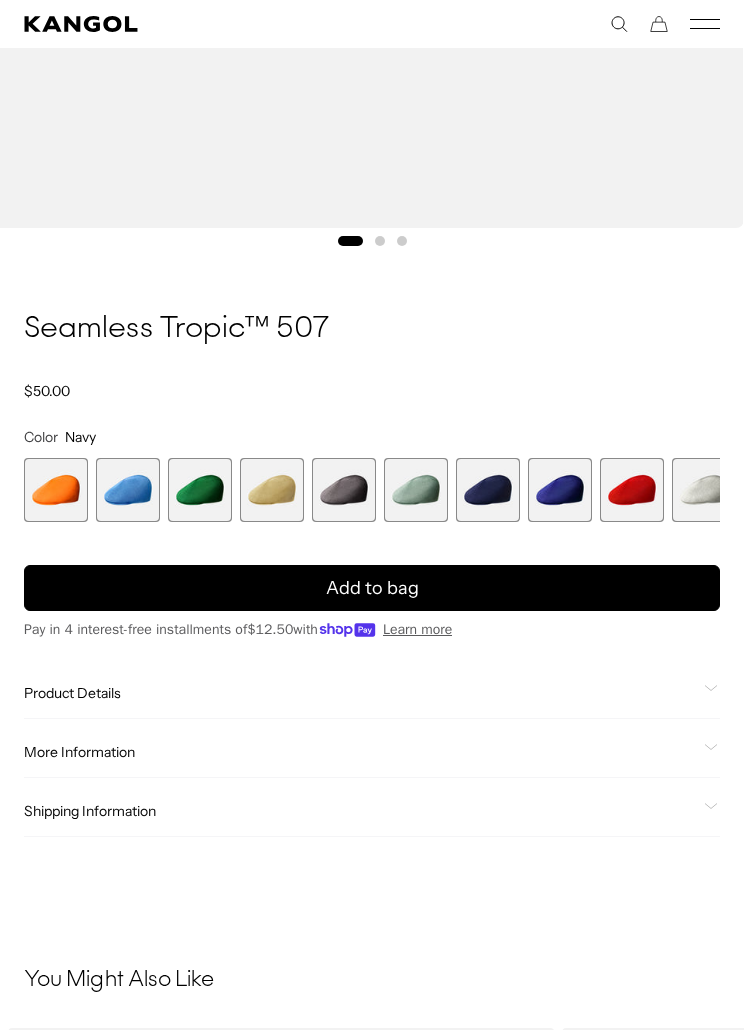 click at bounding box center [560, 490] 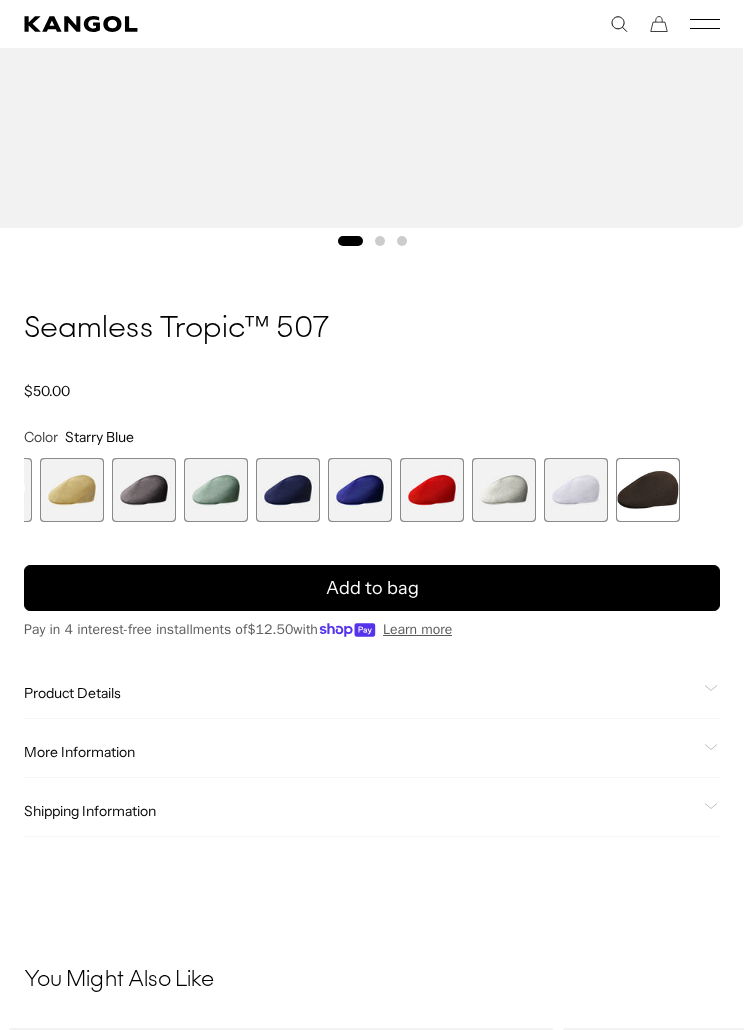 scroll, scrollTop: 0, scrollLeft: 0, axis: both 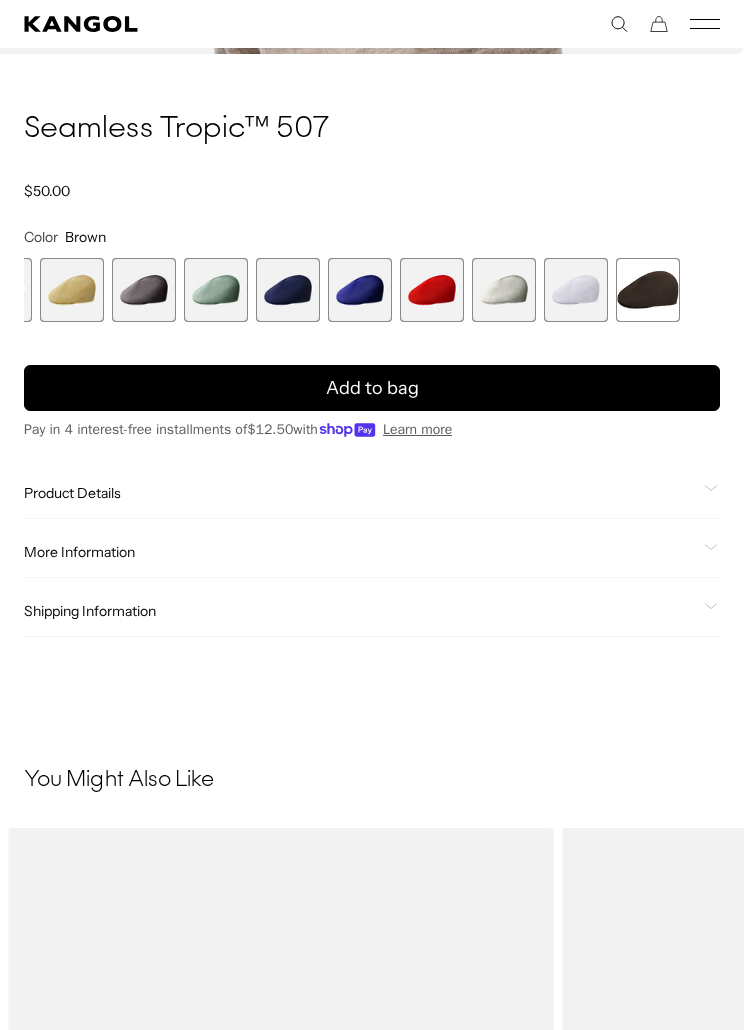 click at bounding box center (288, 290) 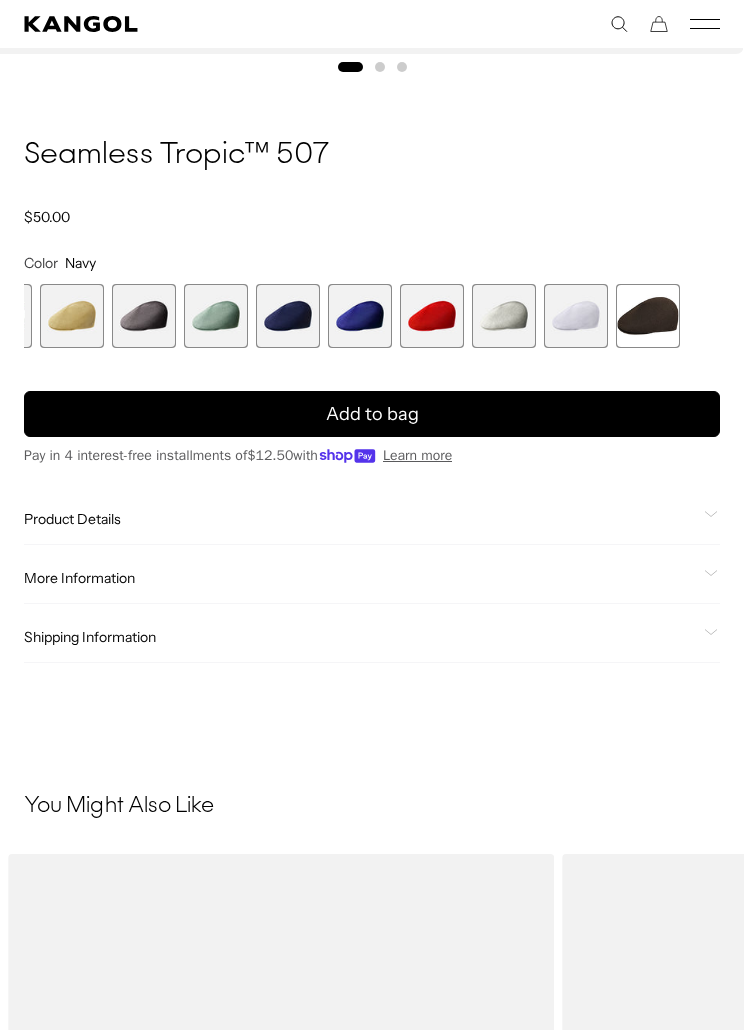 scroll, scrollTop: 0, scrollLeft: 412, axis: horizontal 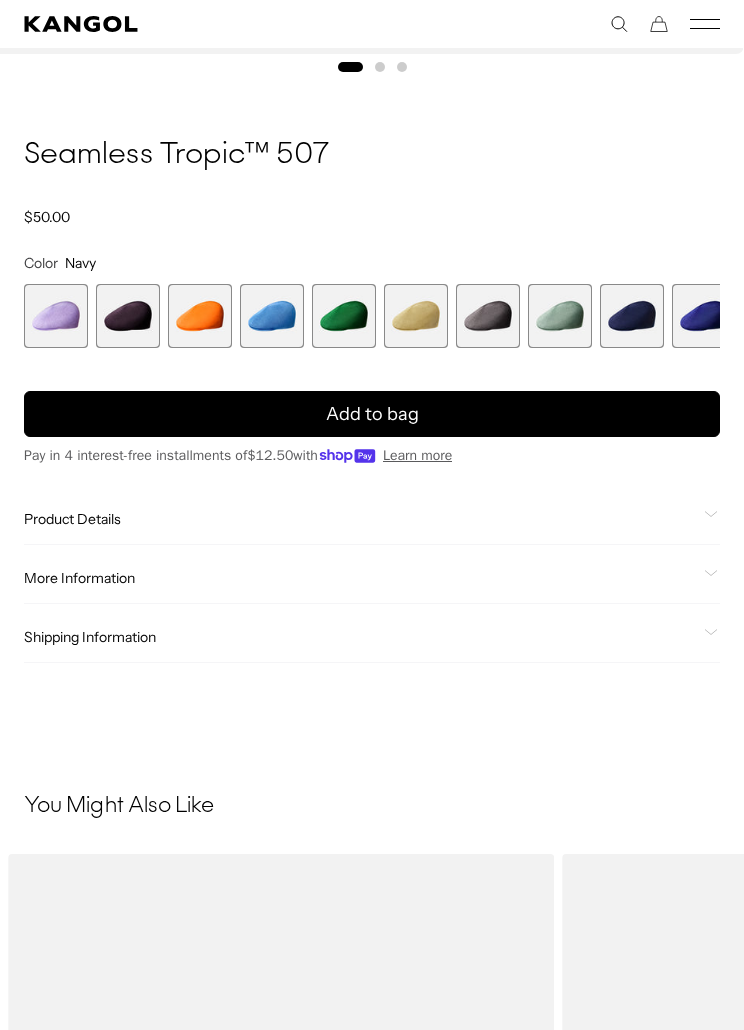 click at bounding box center [128, 316] 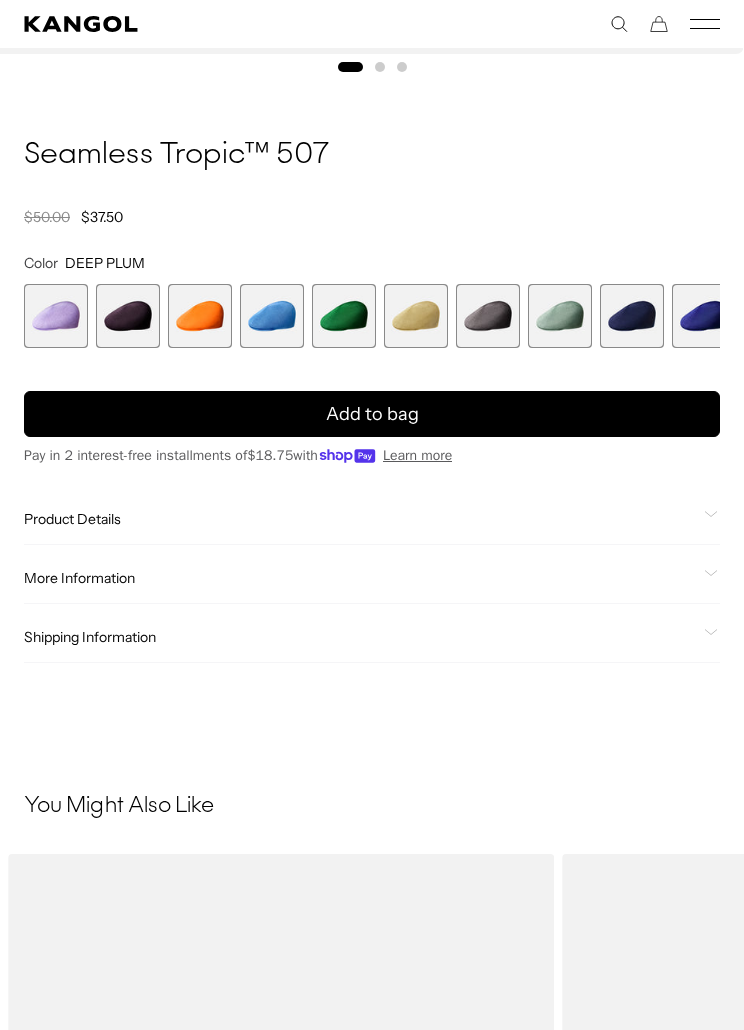 scroll, scrollTop: 0, scrollLeft: 412, axis: horizontal 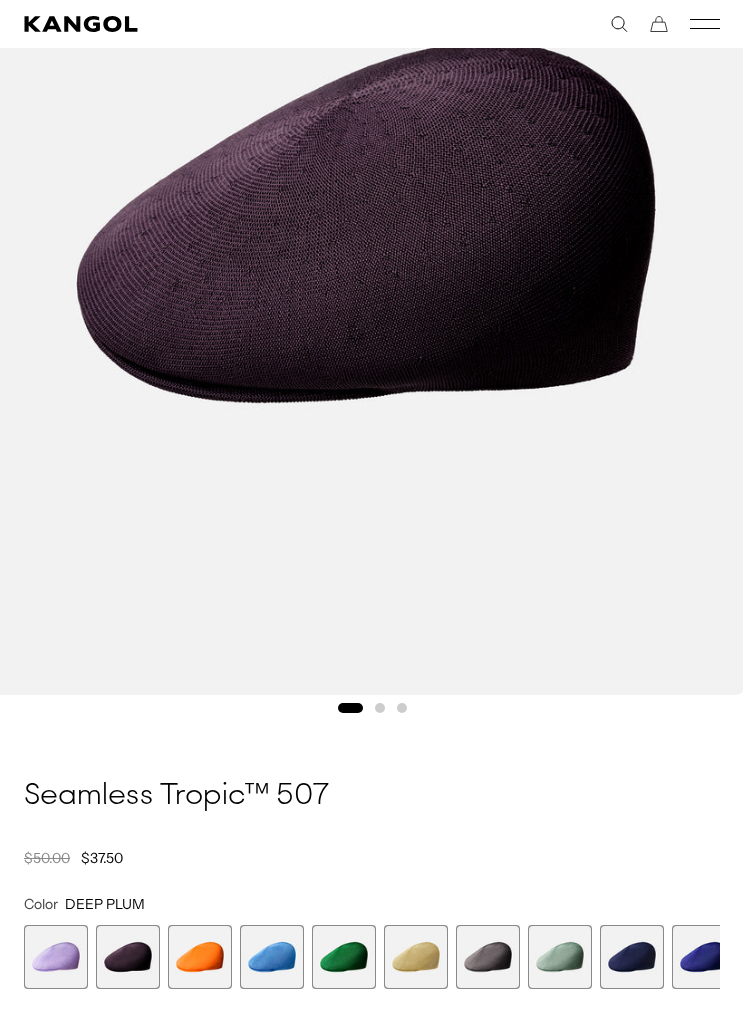 click at bounding box center [488, 957] 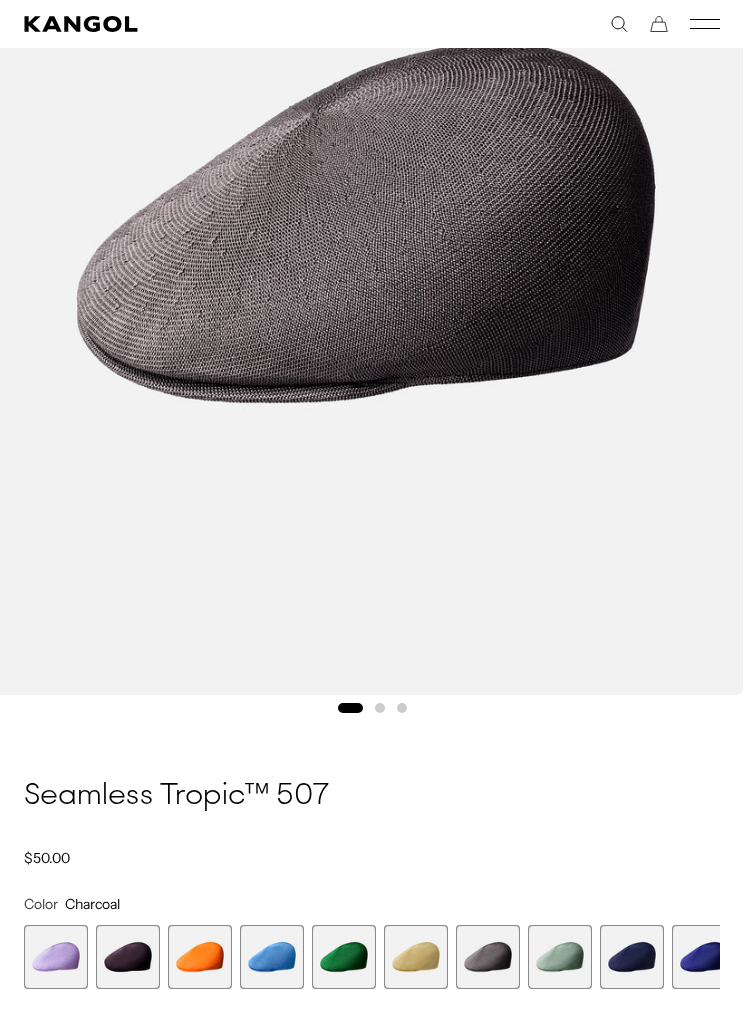 scroll, scrollTop: 0, scrollLeft: 0, axis: both 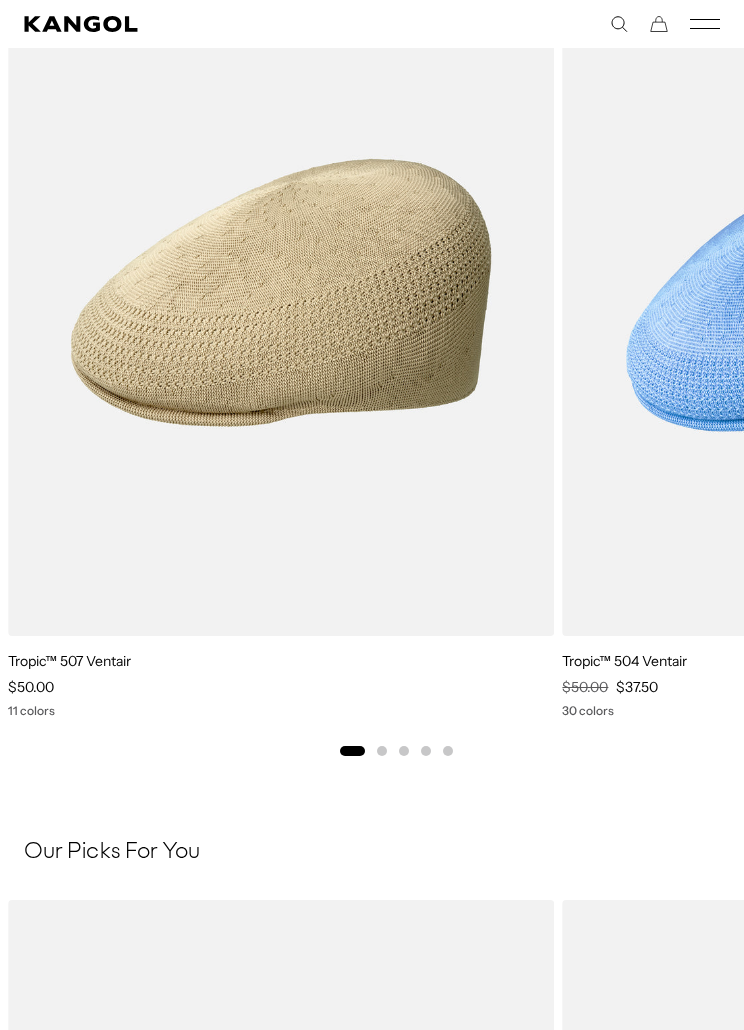 click on "11 colors" at bounding box center [281, 711] 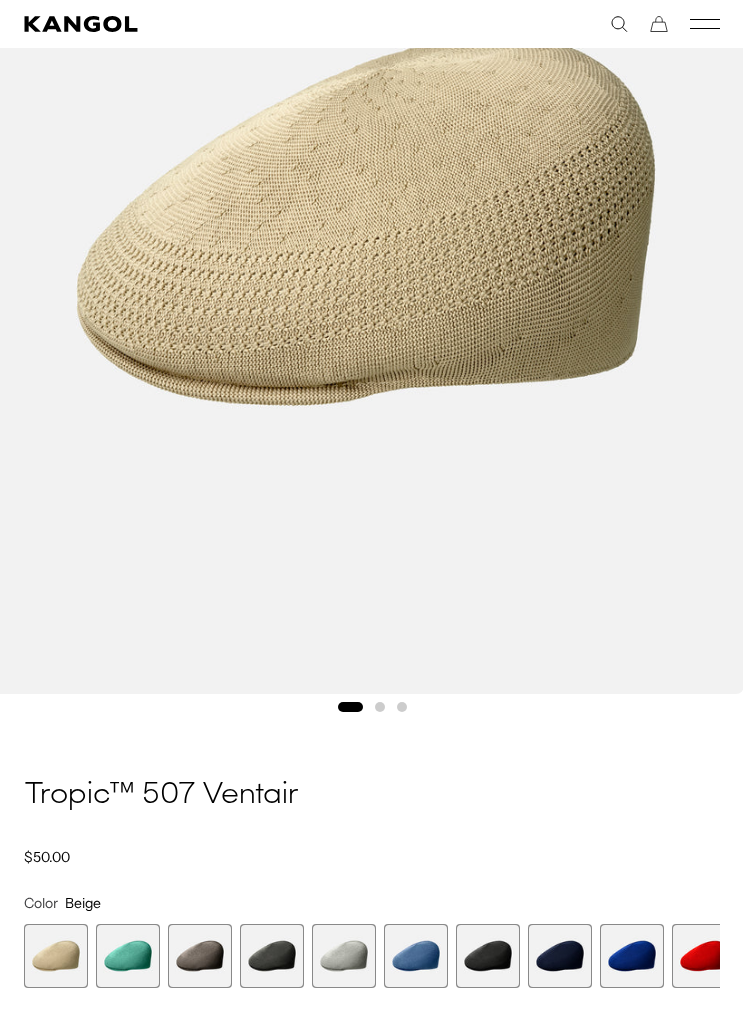 scroll, scrollTop: 442, scrollLeft: 0, axis: vertical 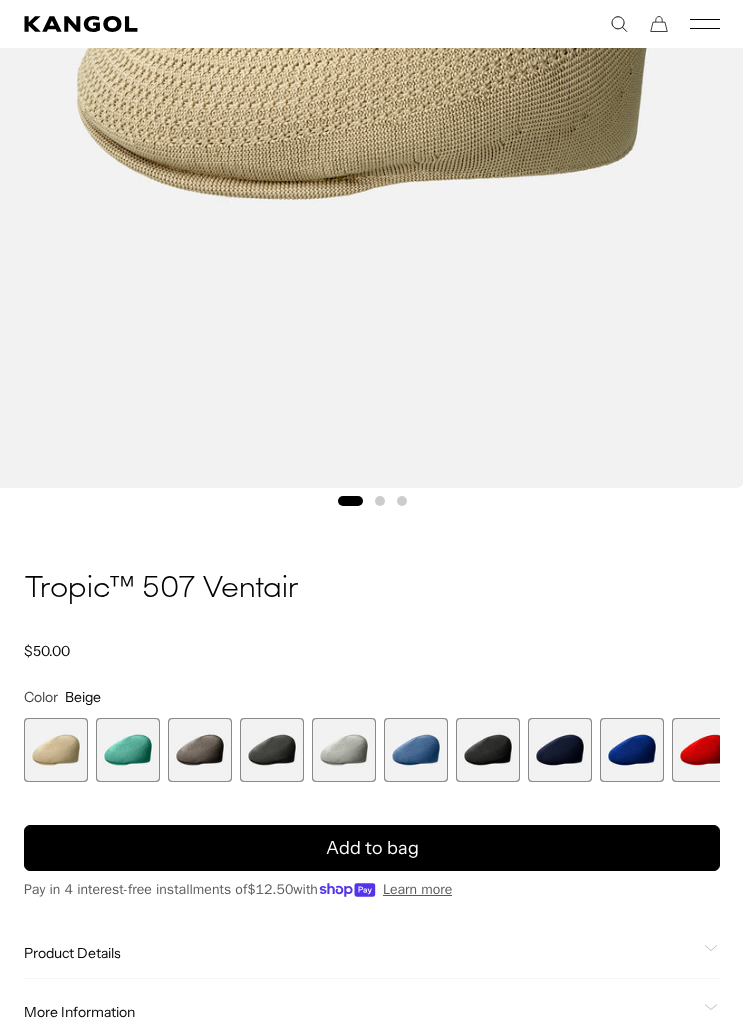 click at bounding box center [200, 750] 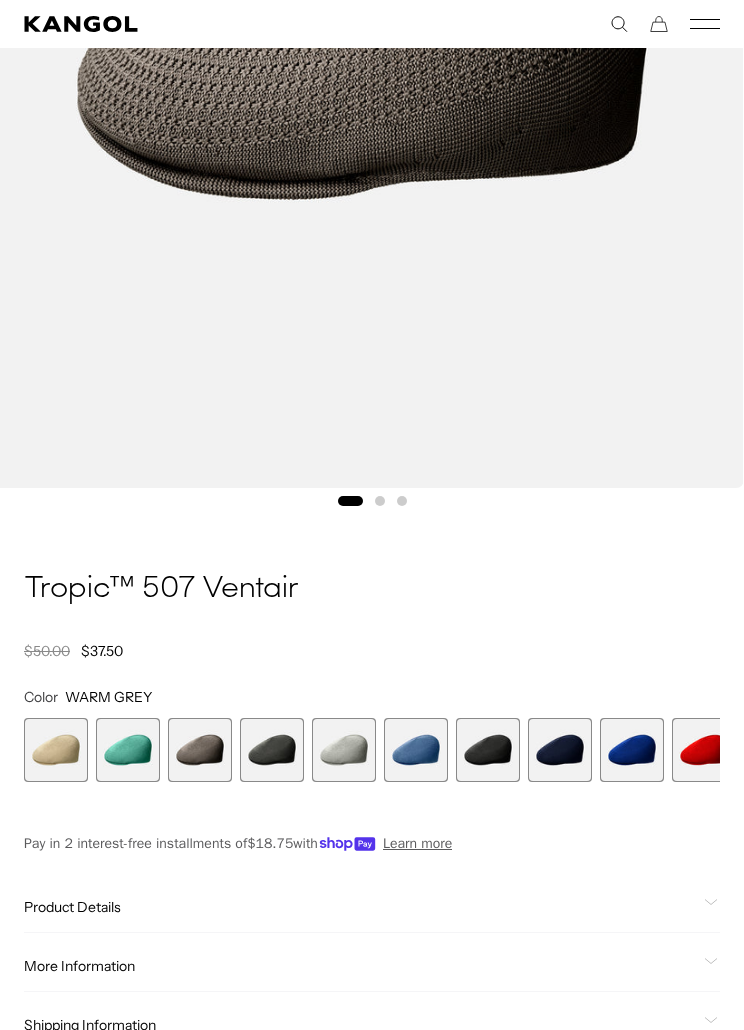 scroll, scrollTop: 0, scrollLeft: 412, axis: horizontal 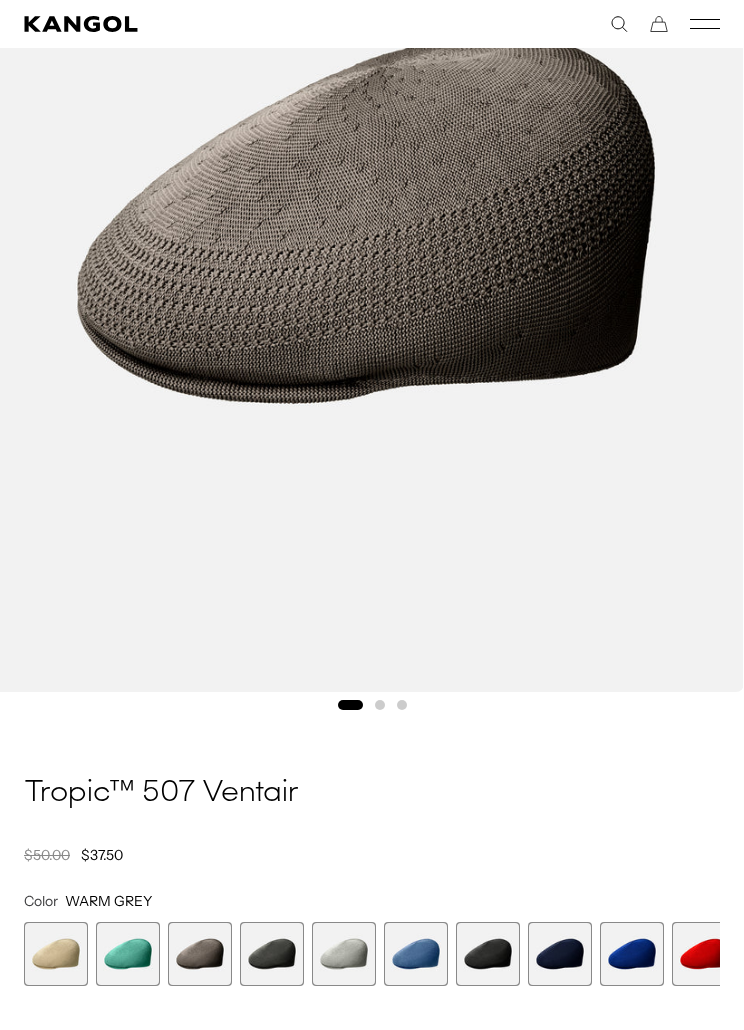 click at bounding box center (272, 954) 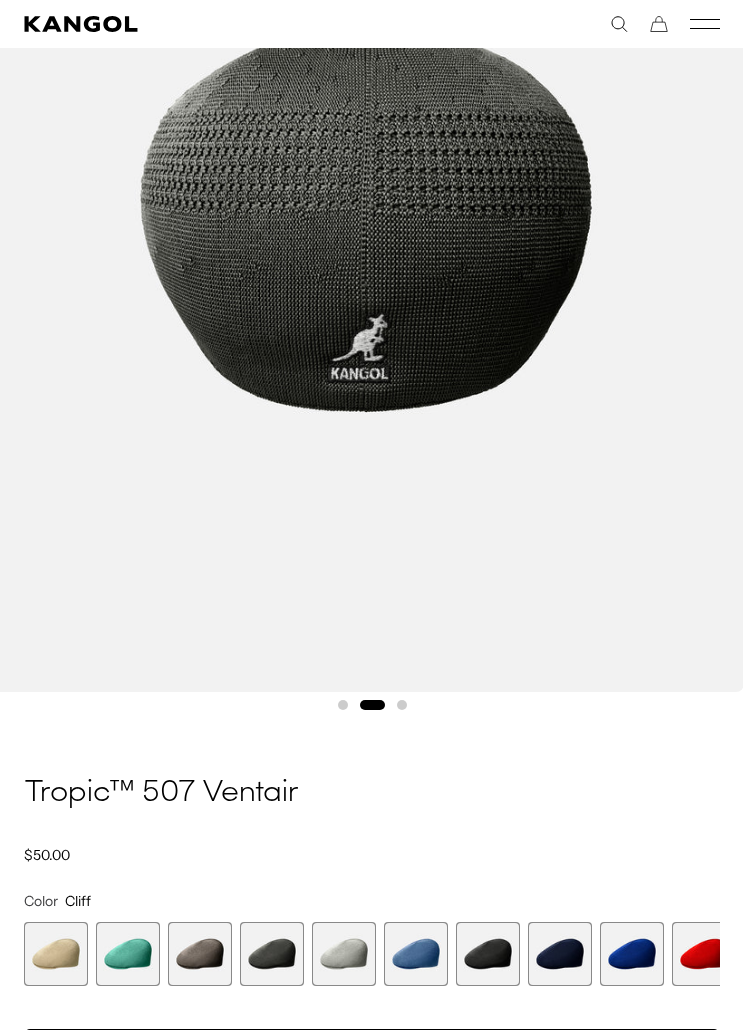 scroll, scrollTop: 0, scrollLeft: 0, axis: both 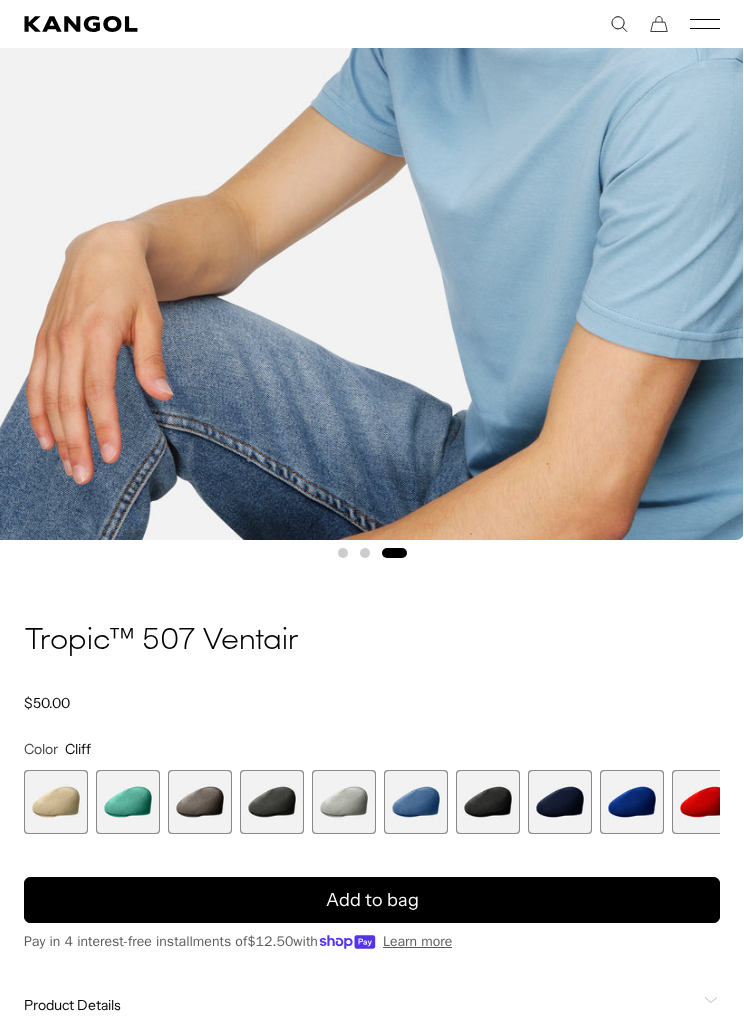 click at bounding box center (632, 802) 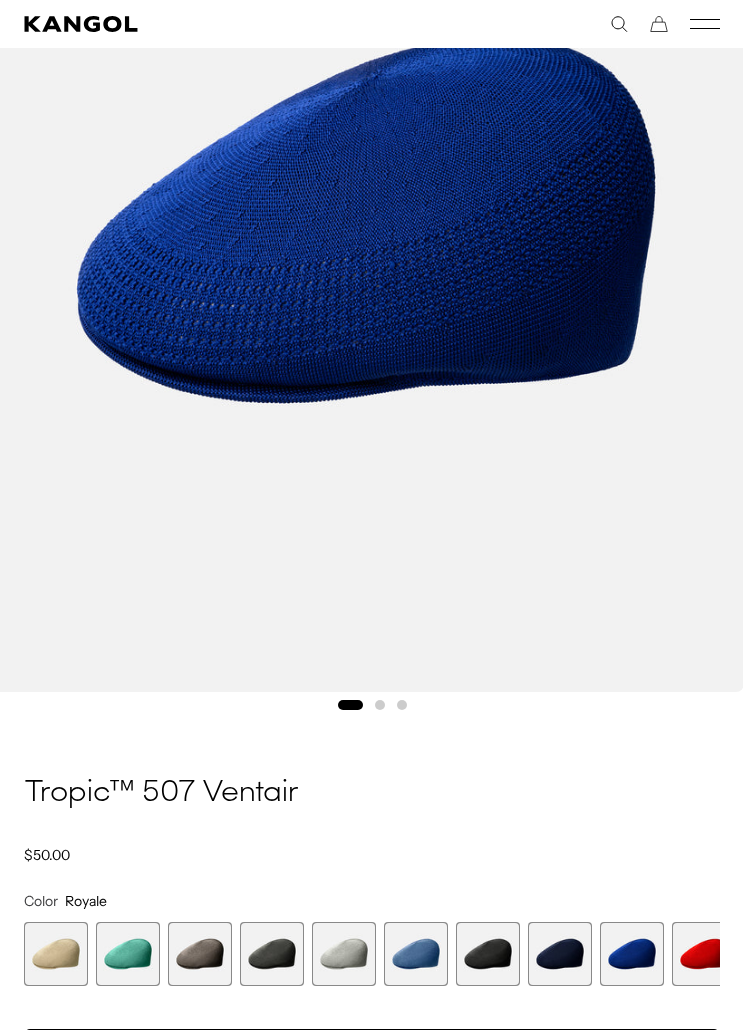 scroll 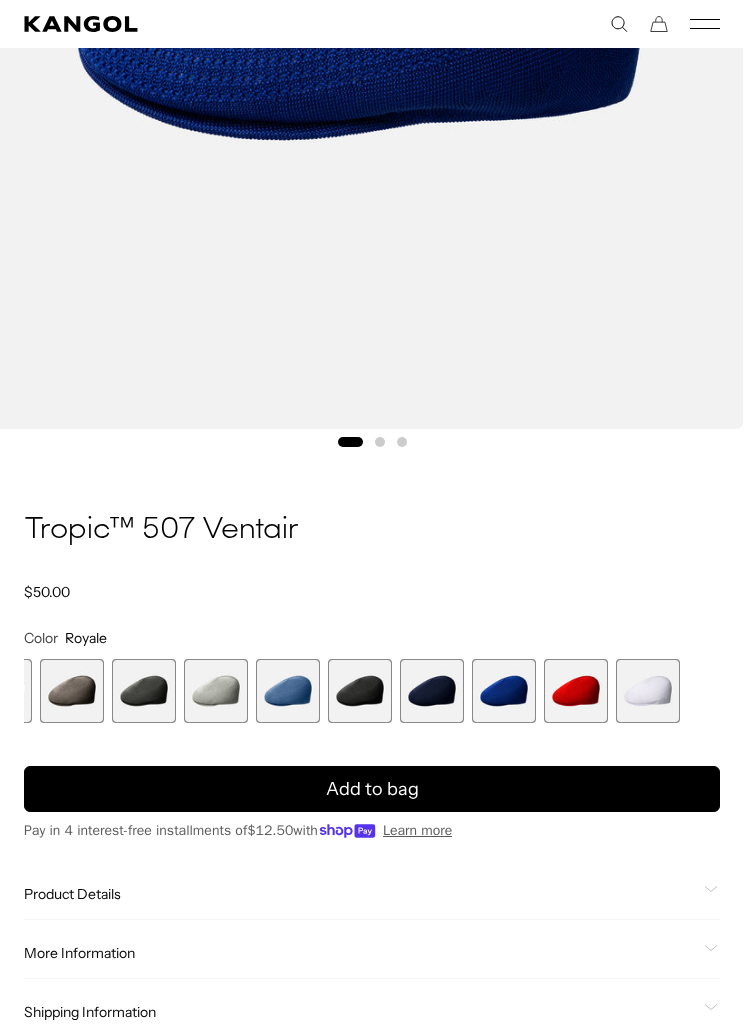 click at bounding box center [360, 691] 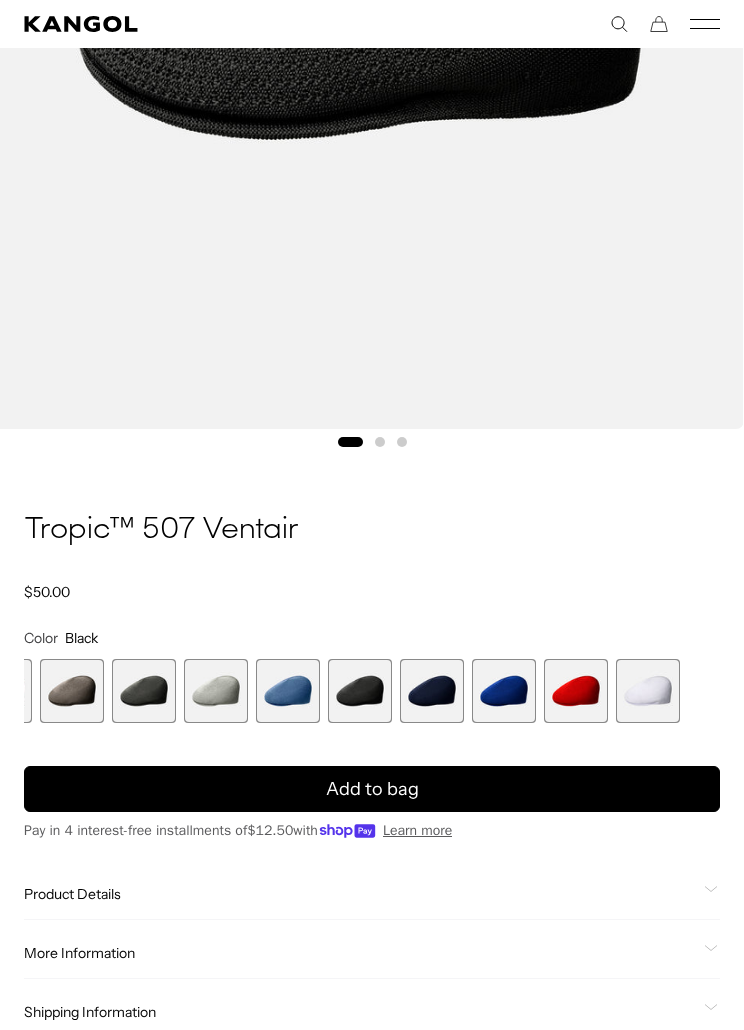 scroll, scrollTop: 0, scrollLeft: 412, axis: horizontal 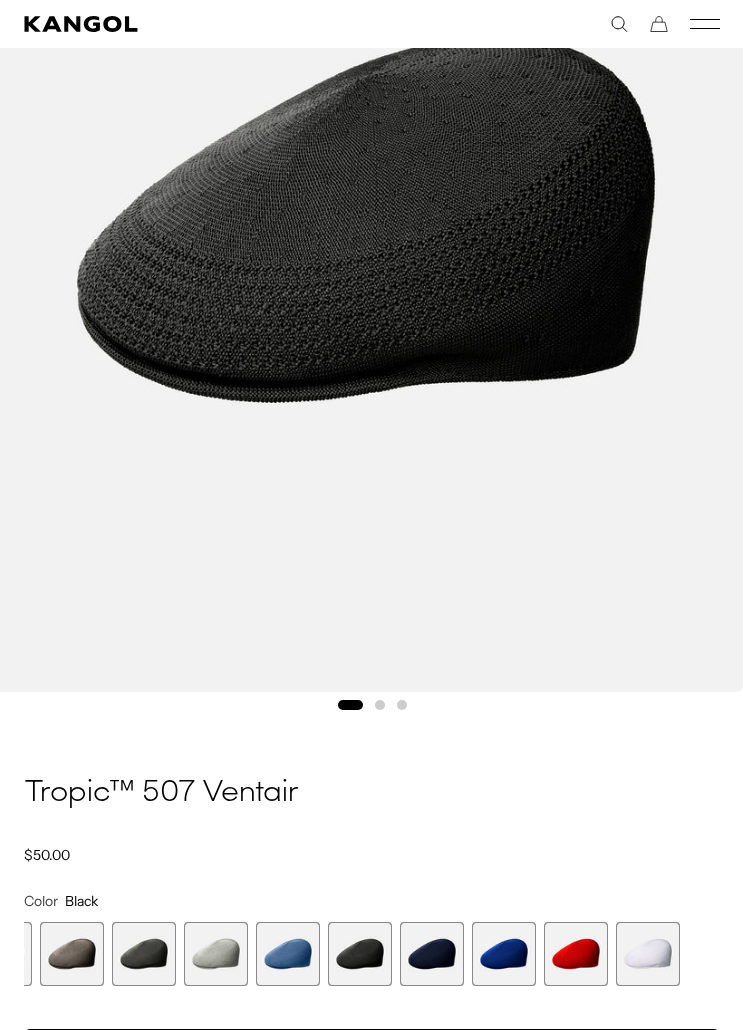 click at bounding box center (504, 954) 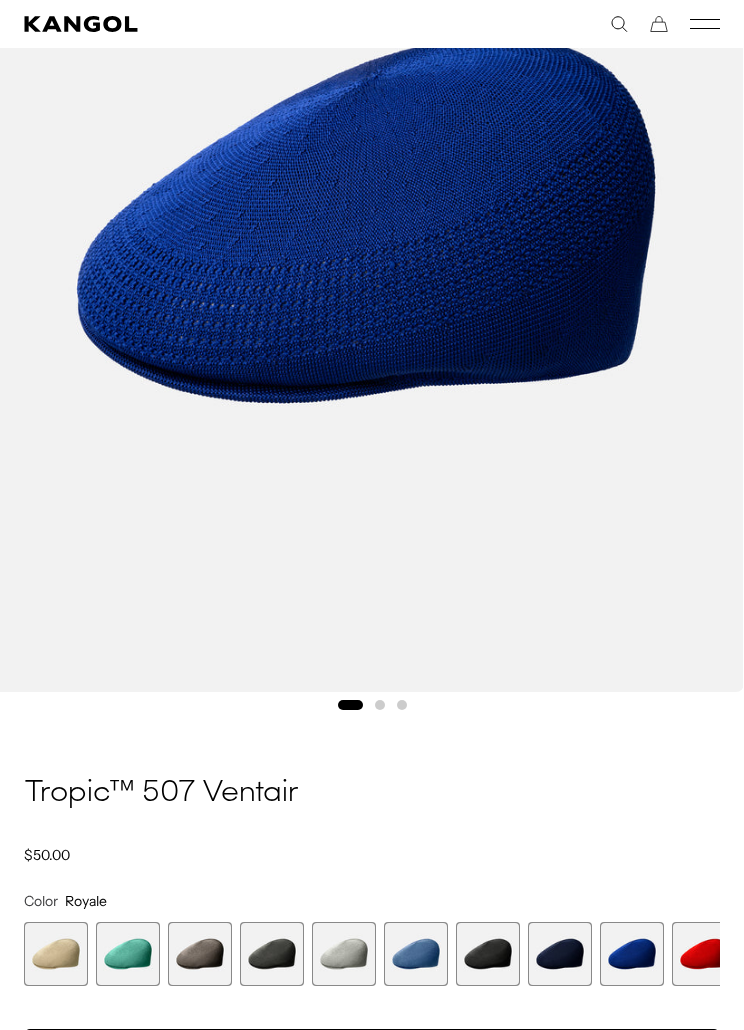 click at bounding box center [416, 954] 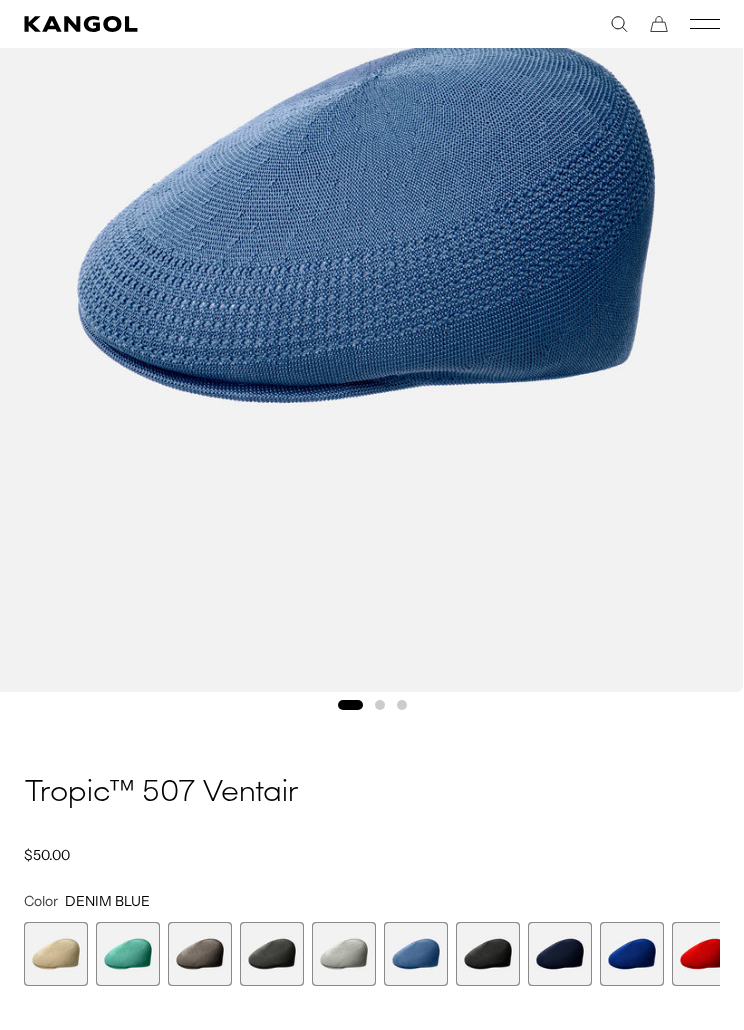 scroll, scrollTop: 0, scrollLeft: 0, axis: both 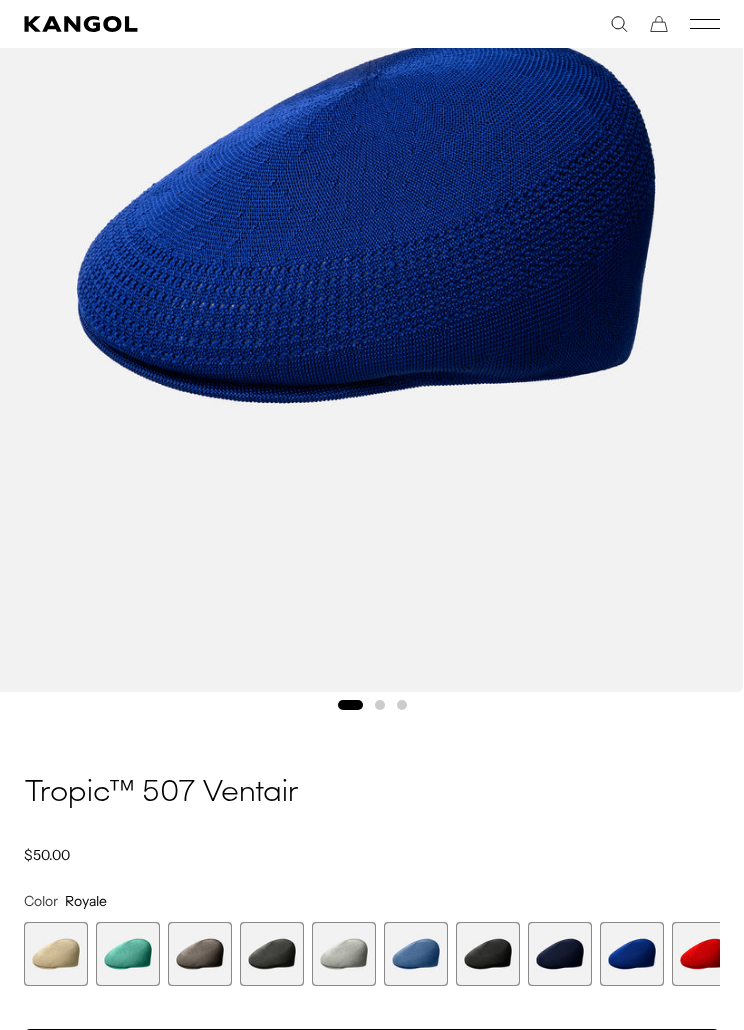 click at bounding box center [488, 954] 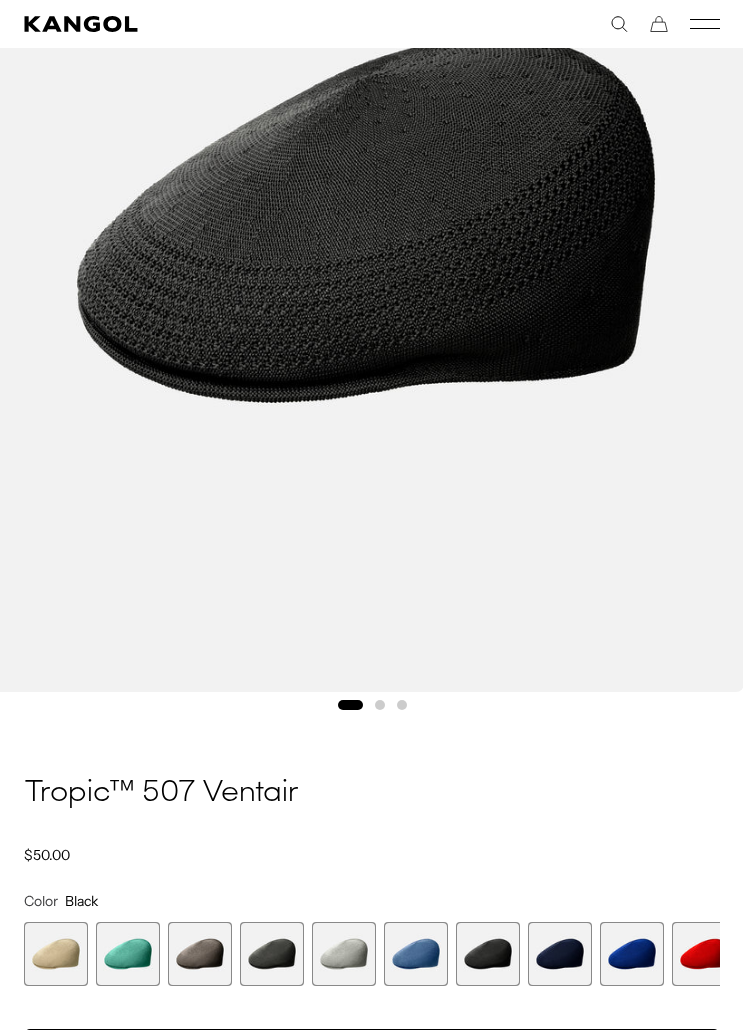 scroll, scrollTop: 0, scrollLeft: 412, axis: horizontal 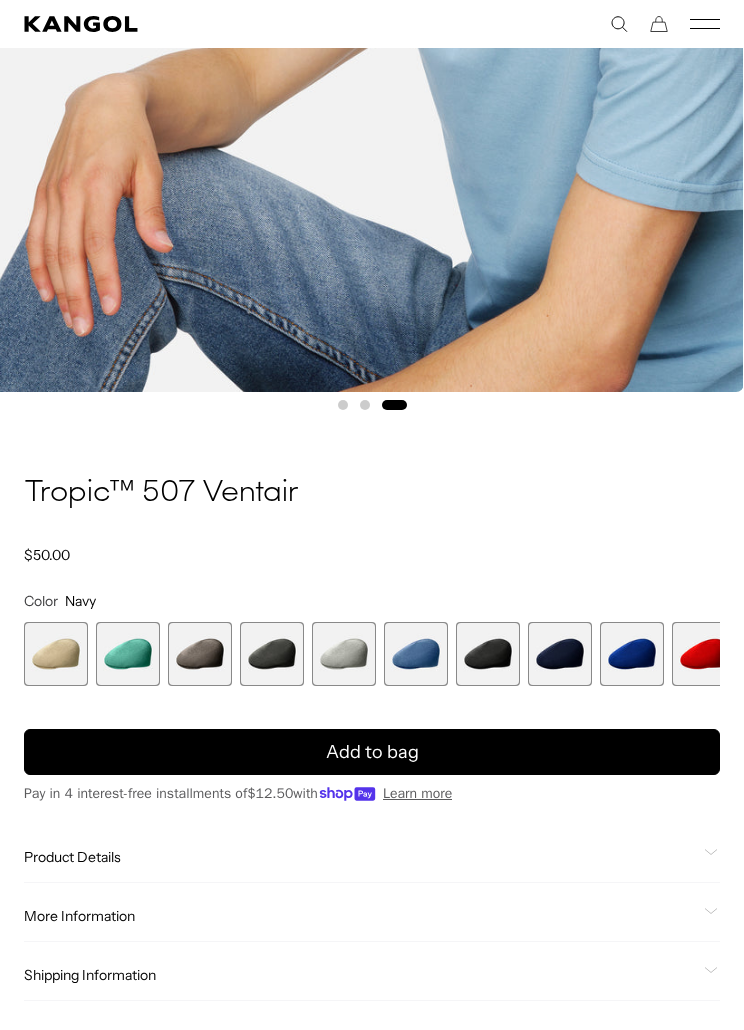 click on "Shipping Information" 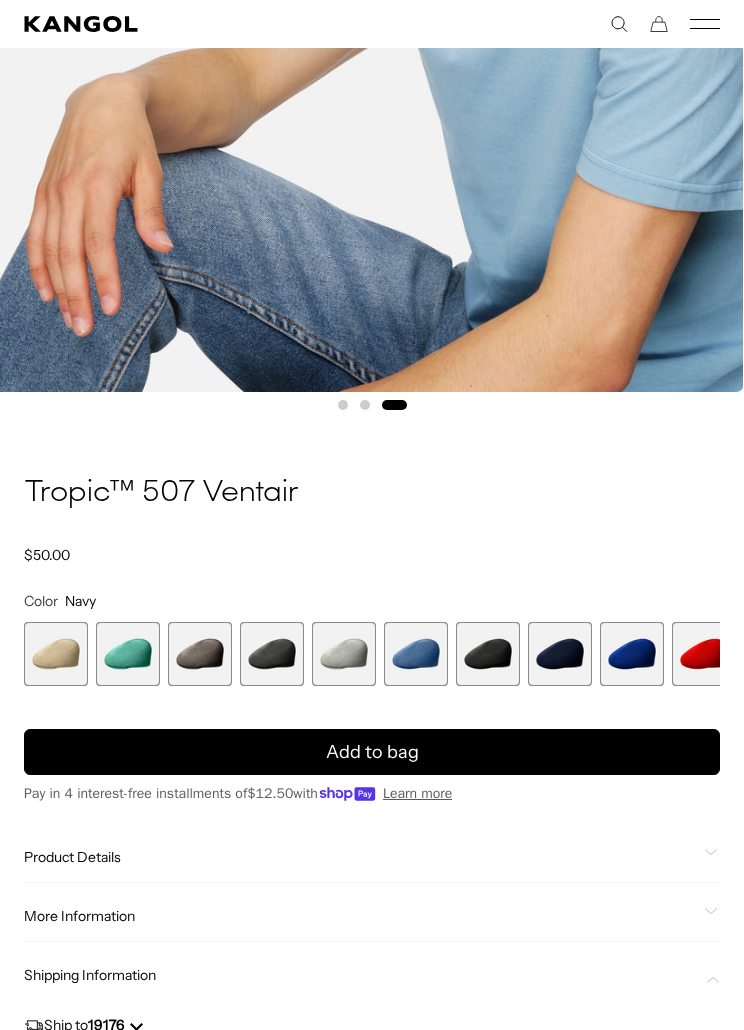 scroll, scrollTop: 0, scrollLeft: 0, axis: both 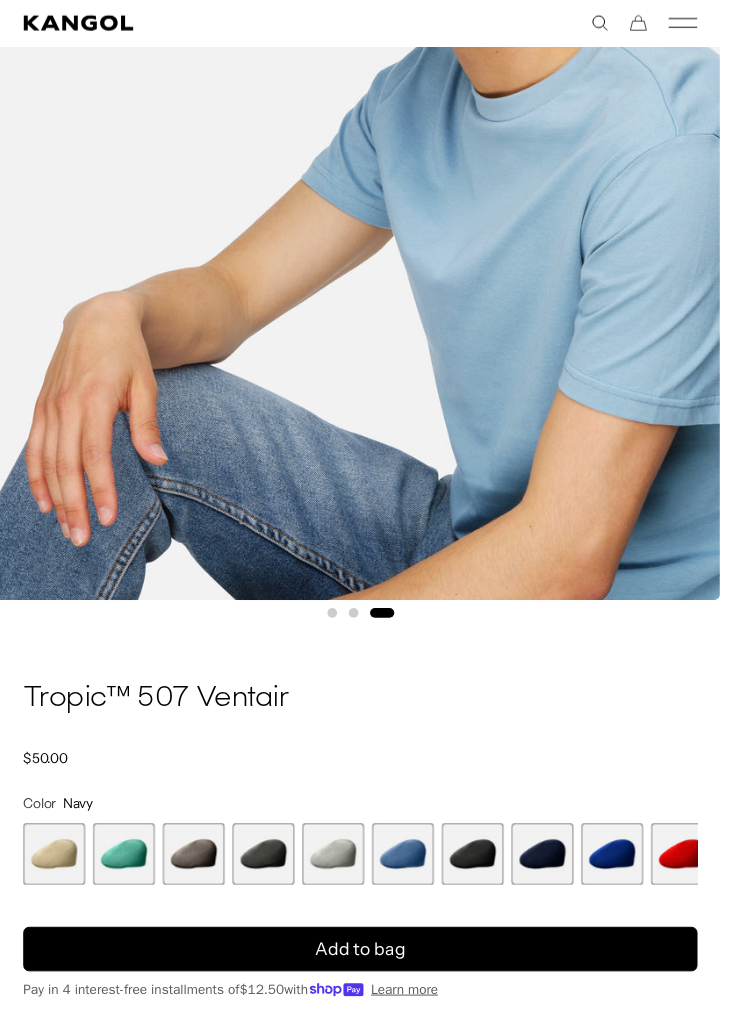 click at bounding box center (56, 882) 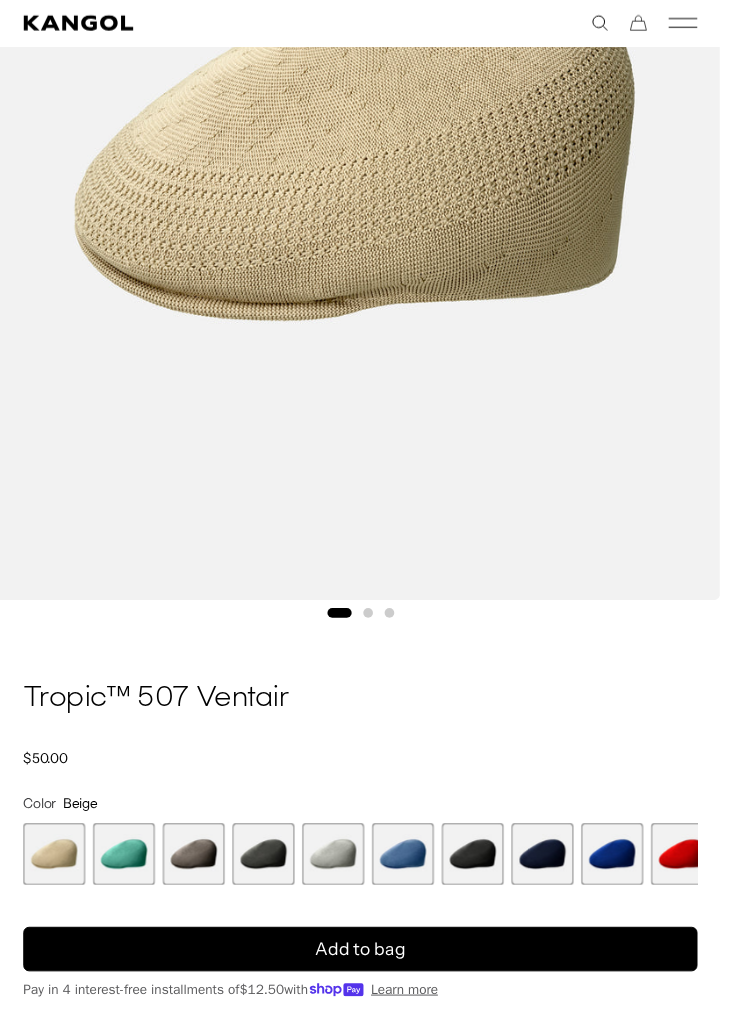 click at bounding box center (128, 882) 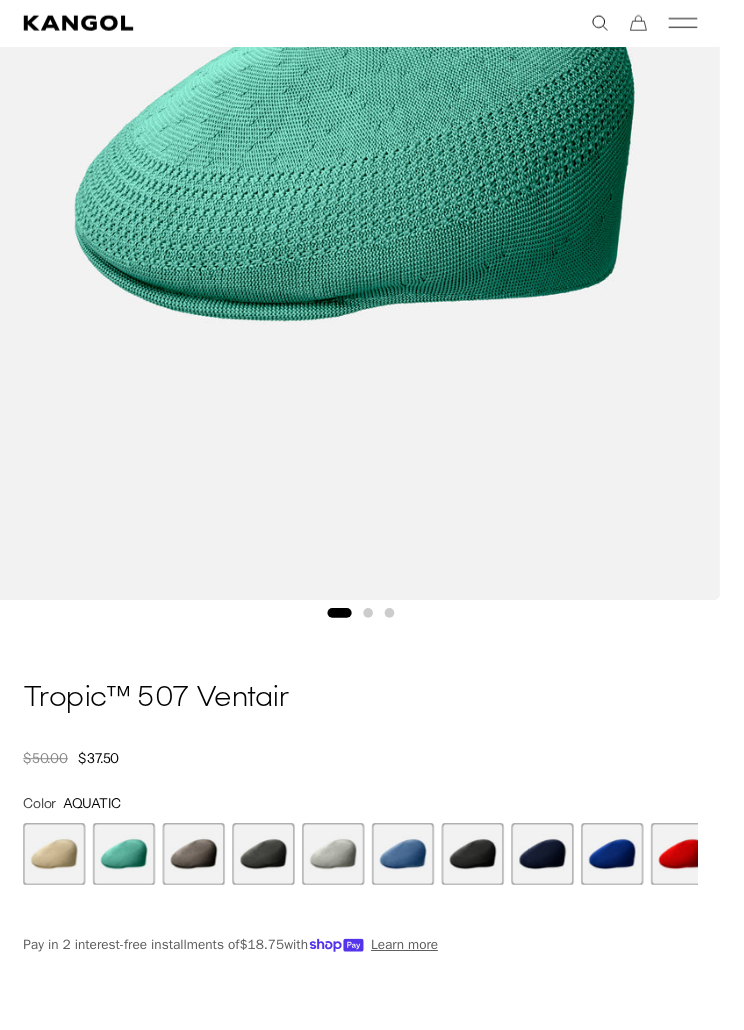 scroll, scrollTop: 0, scrollLeft: 412, axis: horizontal 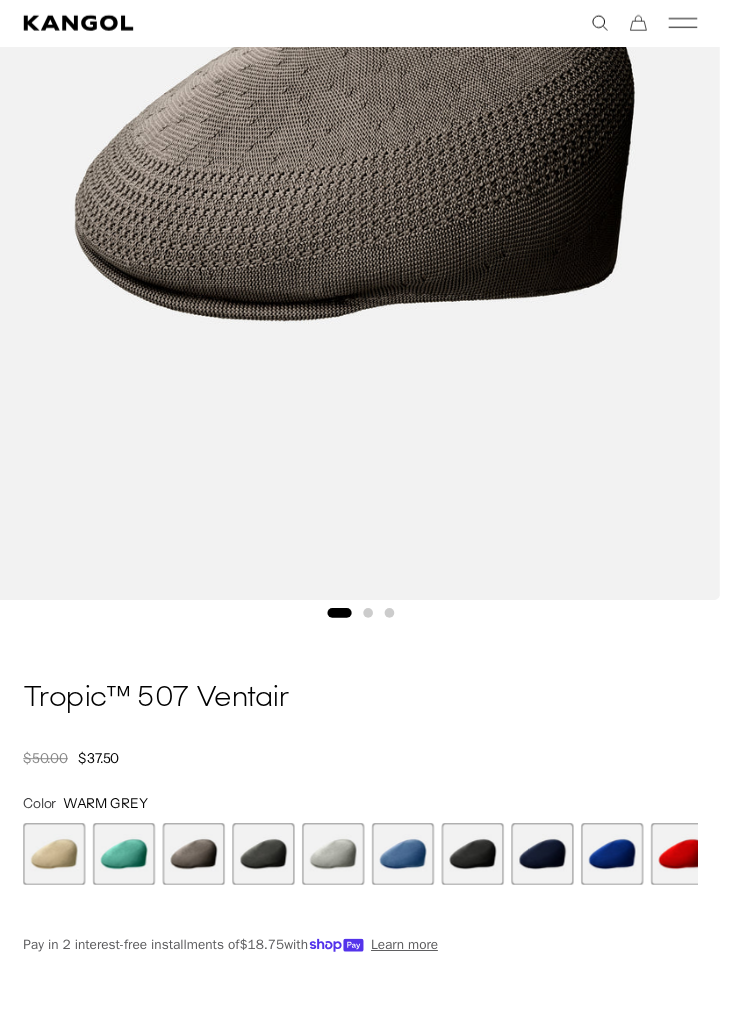click at bounding box center [272, 882] 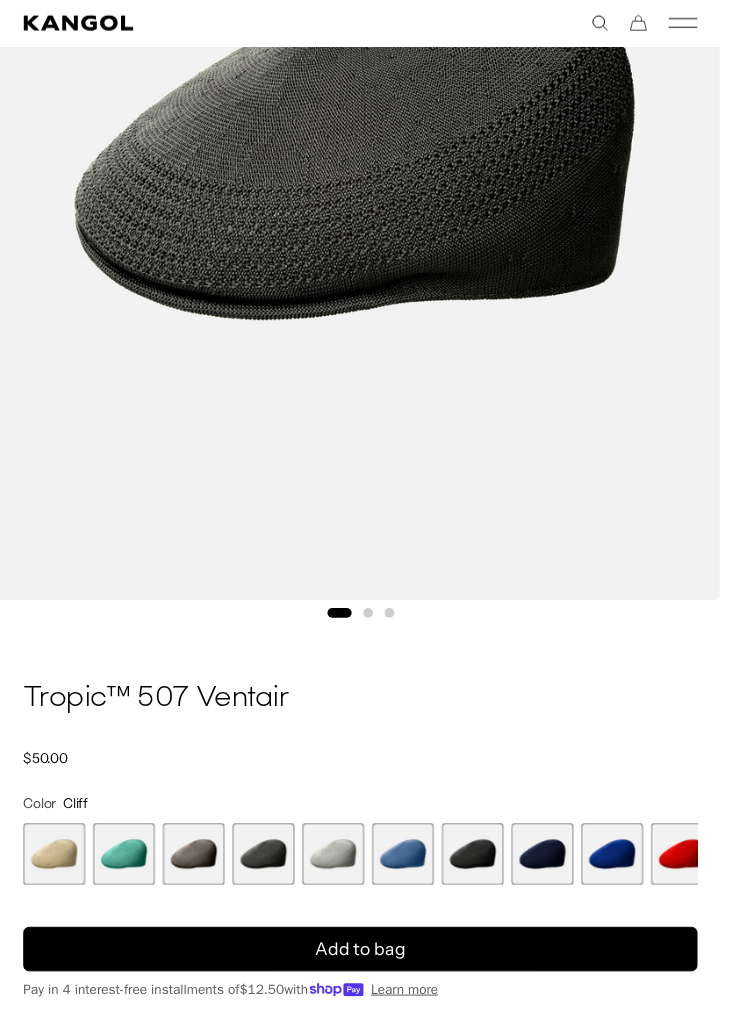 scroll, scrollTop: 0, scrollLeft: 0, axis: both 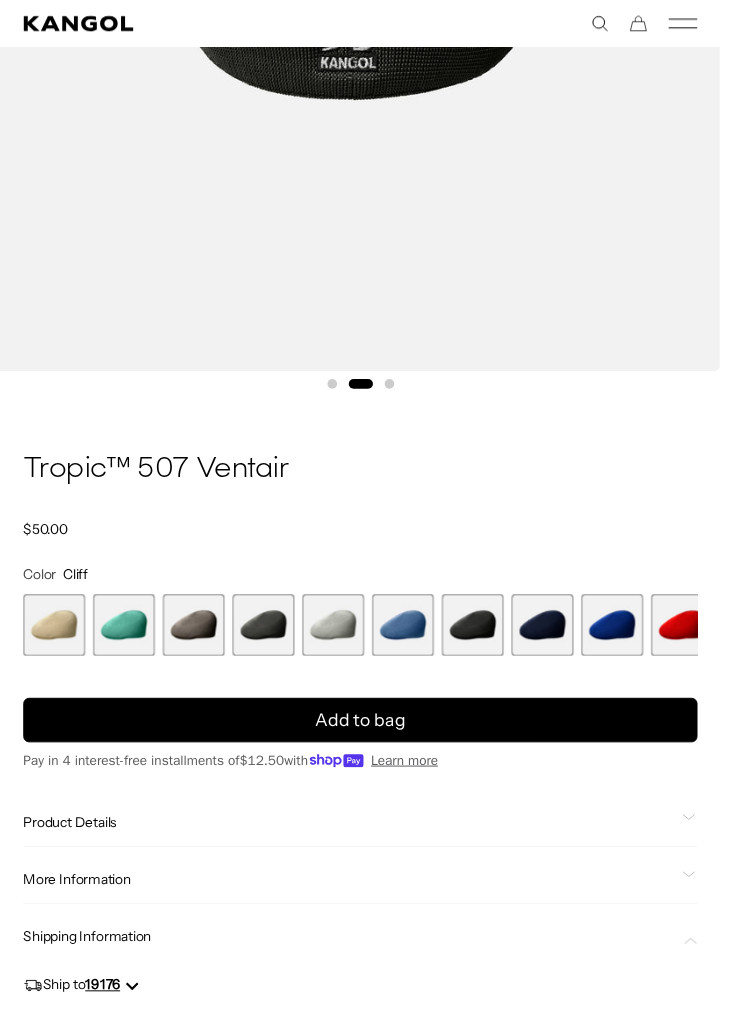 click at bounding box center (416, 645) 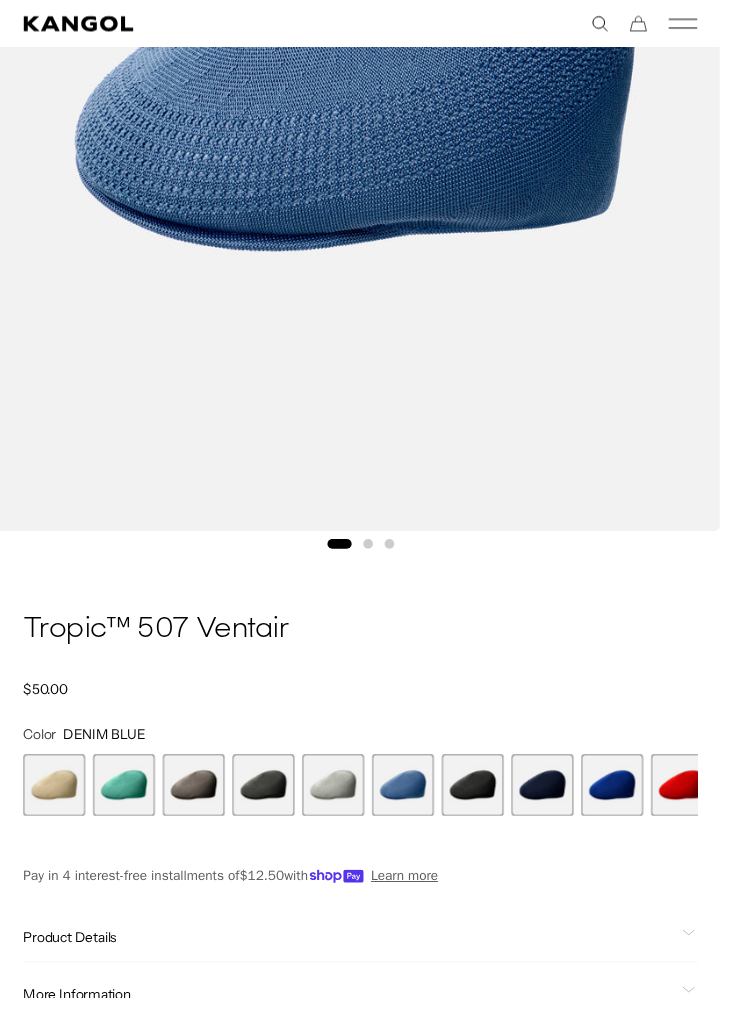 scroll, scrollTop: 495, scrollLeft: 0, axis: vertical 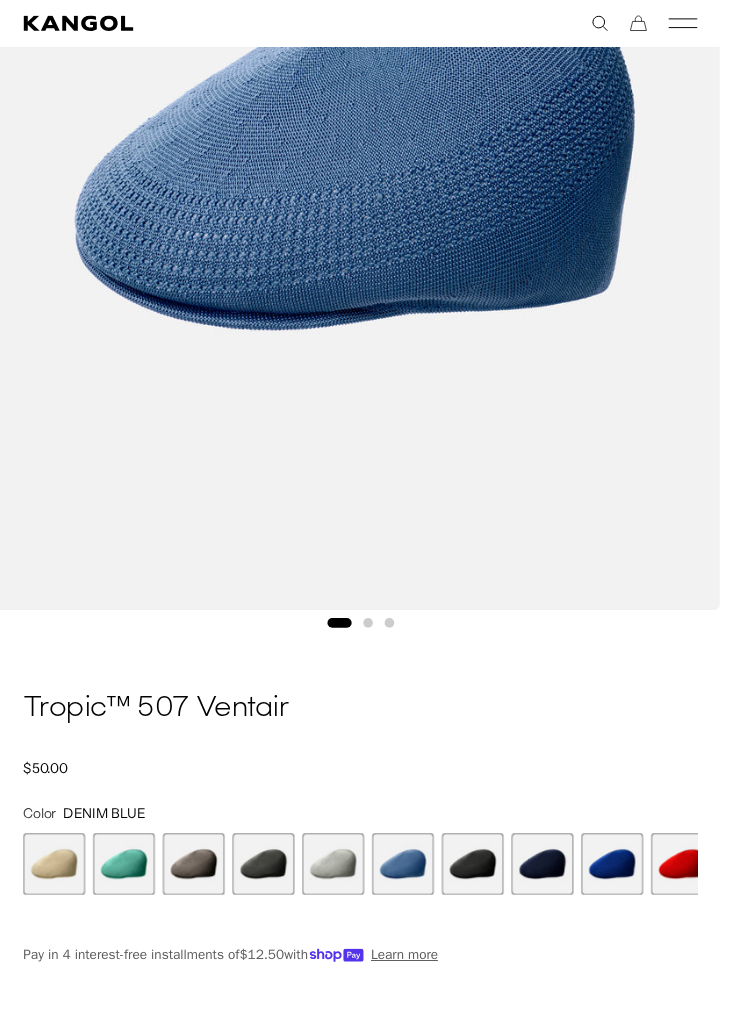 click at bounding box center (488, 892) 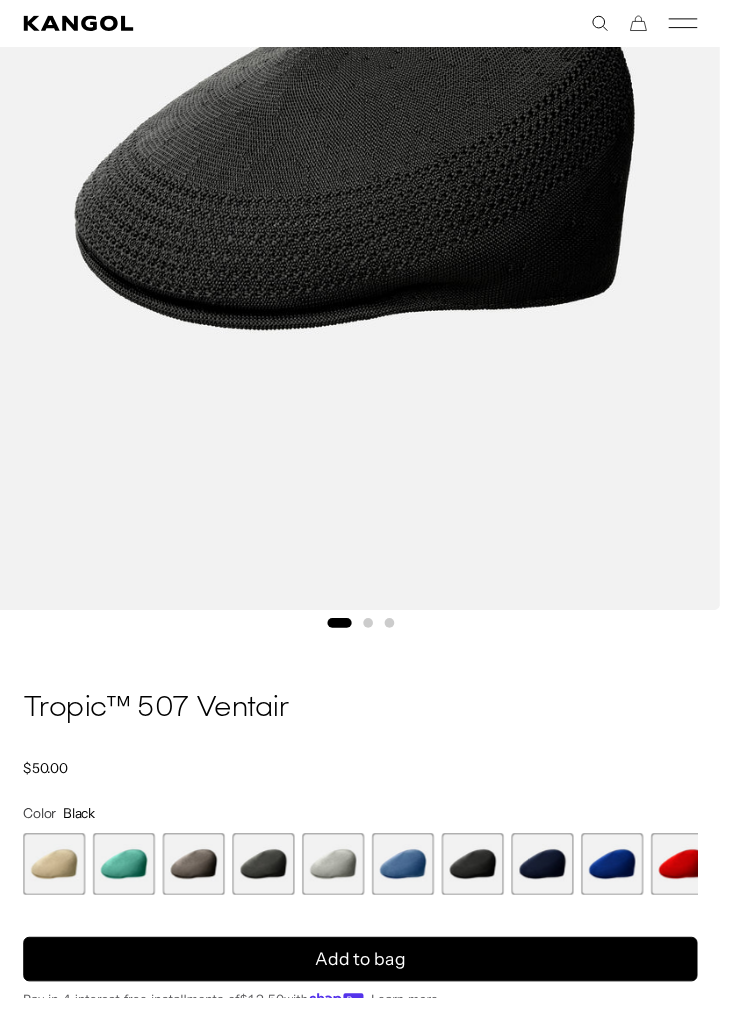 scroll, scrollTop: 0, scrollLeft: 412, axis: horizontal 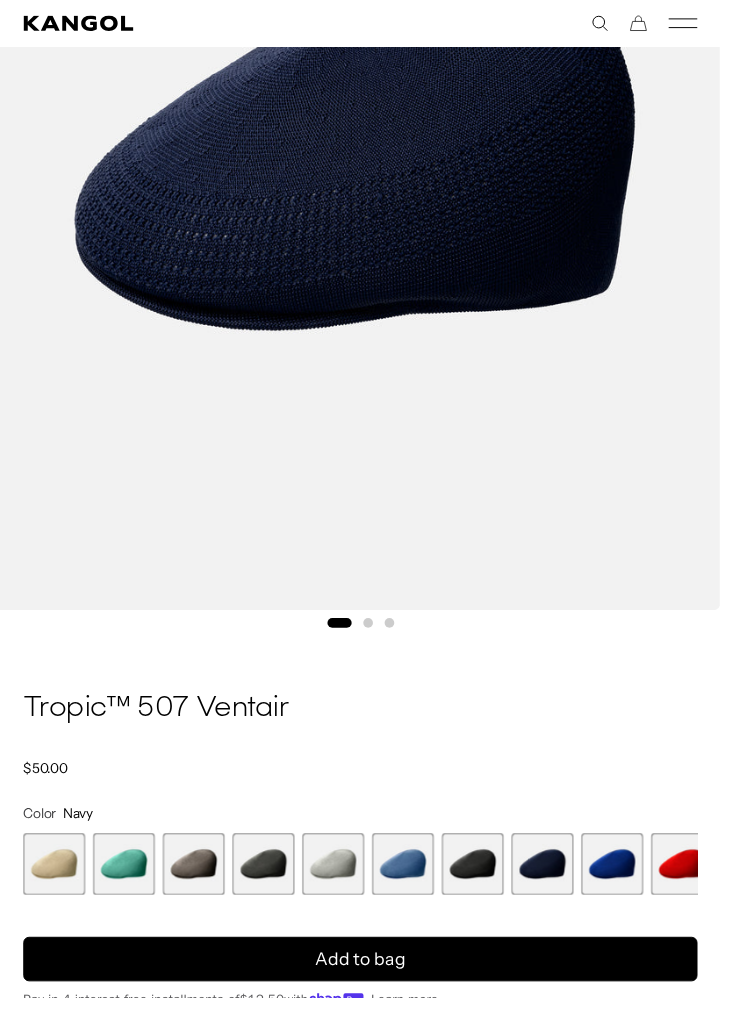 click on "Home
/
All Products
/
Tropic™ 507 Ventair
Tropic™ 507 Ventair
Regular price
$50.00
Regular price
Sale price
$50.00
Color
Navy
Previous
Next
Beige
Variant sold out or unavailable
AQUATIC
Variant sold out or unavailable" at bounding box center (372, 1039) 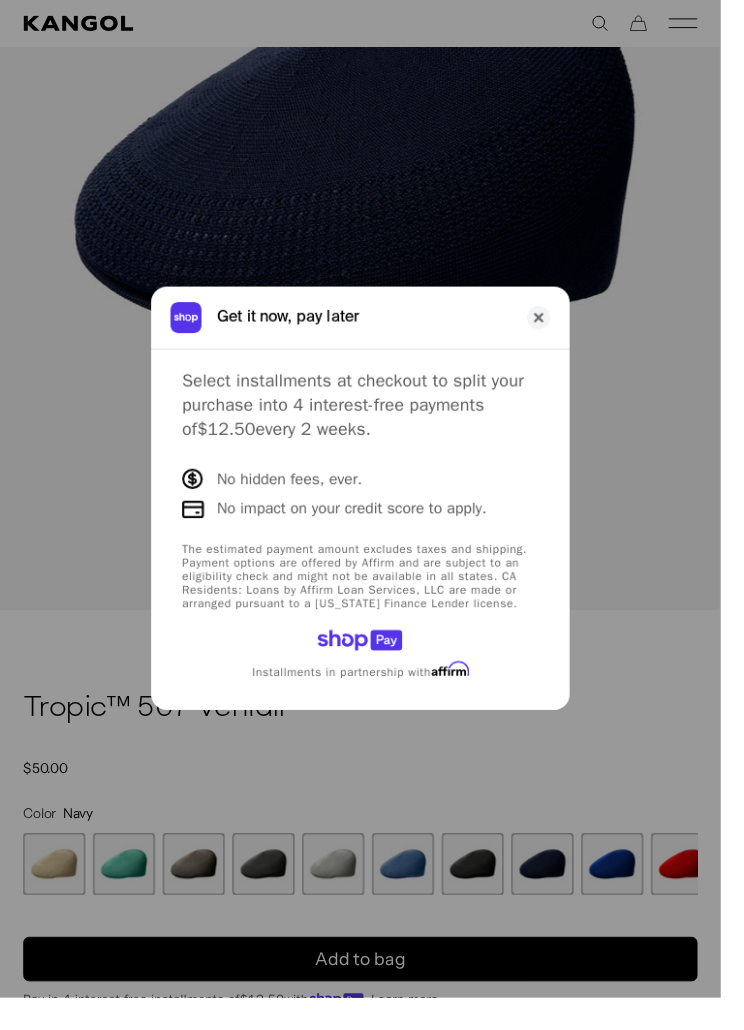 scroll, scrollTop: 0, scrollLeft: 412, axis: horizontal 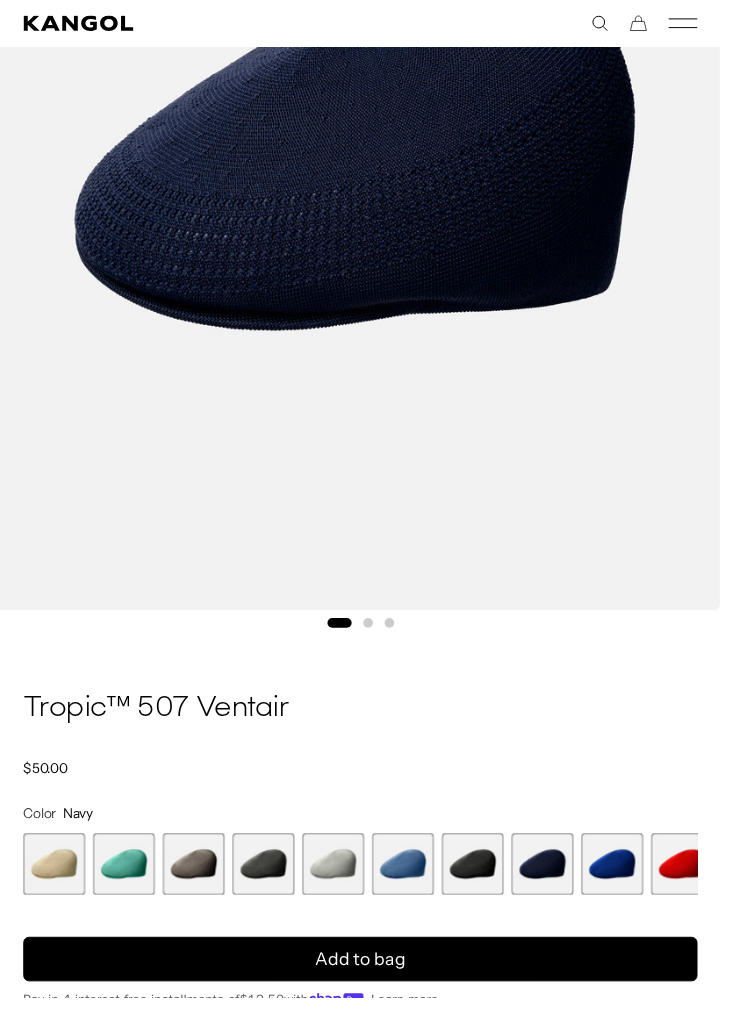 click at bounding box center [416, 892] 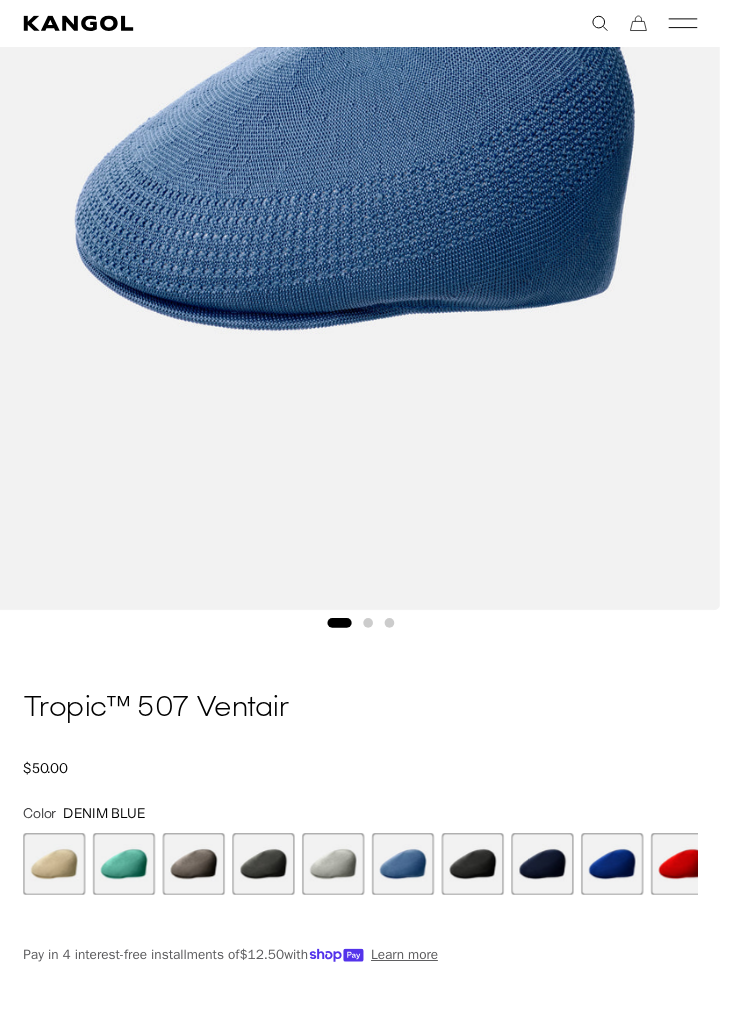 scroll, scrollTop: 0, scrollLeft: 412, axis: horizontal 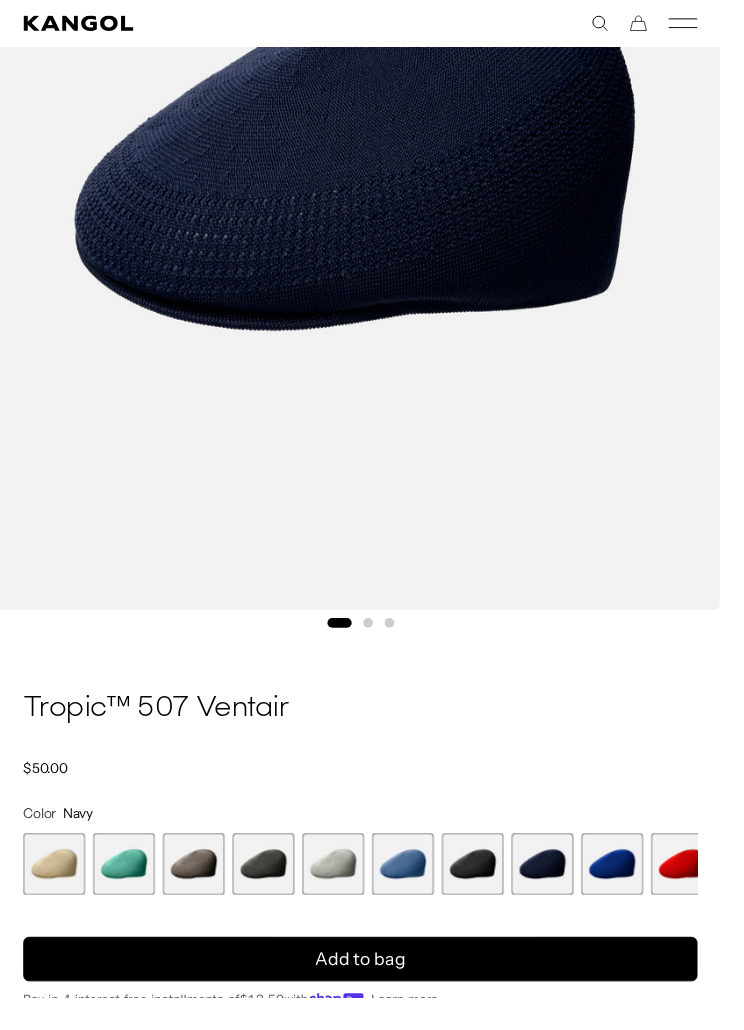 click at bounding box center (632, 892) 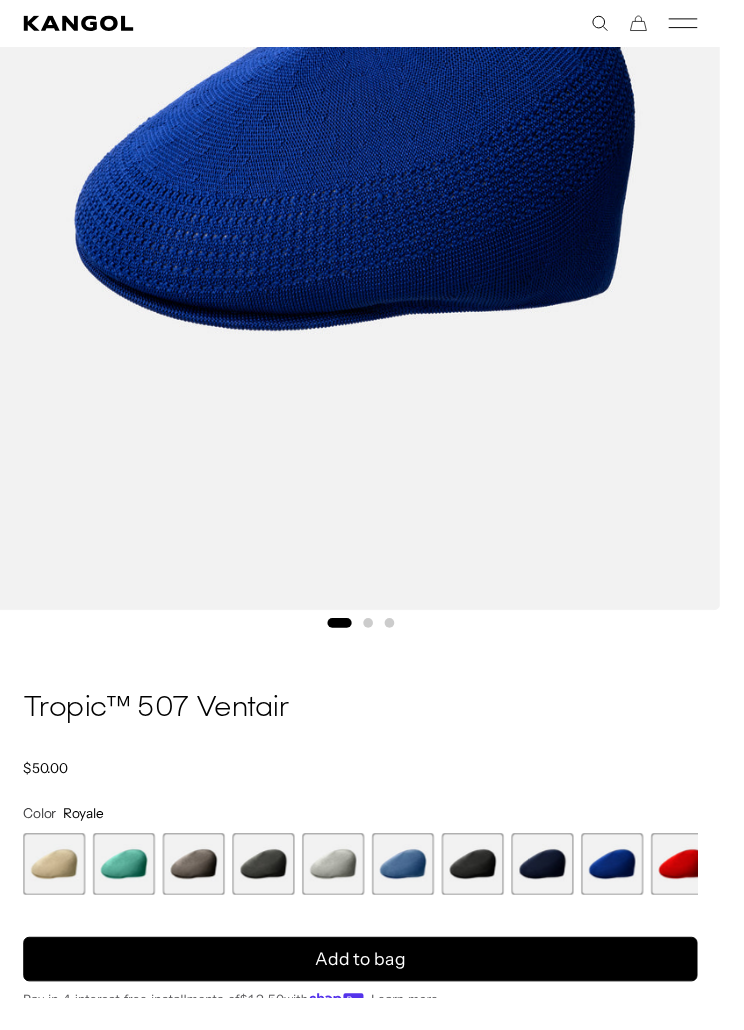 scroll, scrollTop: 0, scrollLeft: 412, axis: horizontal 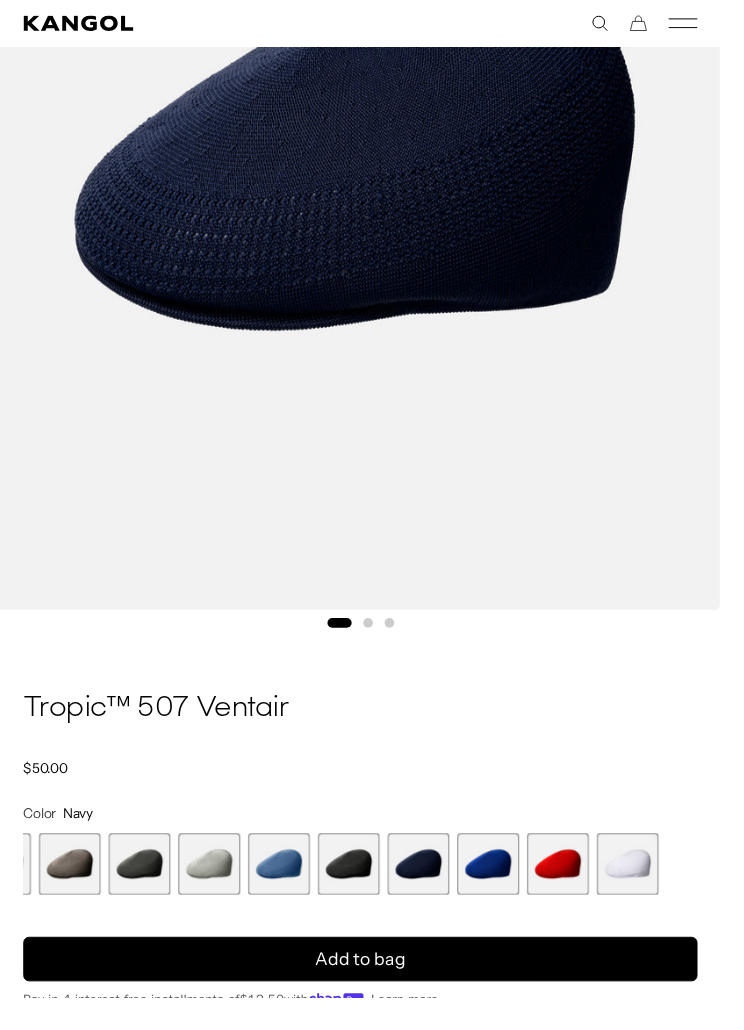 click at bounding box center [504, 892] 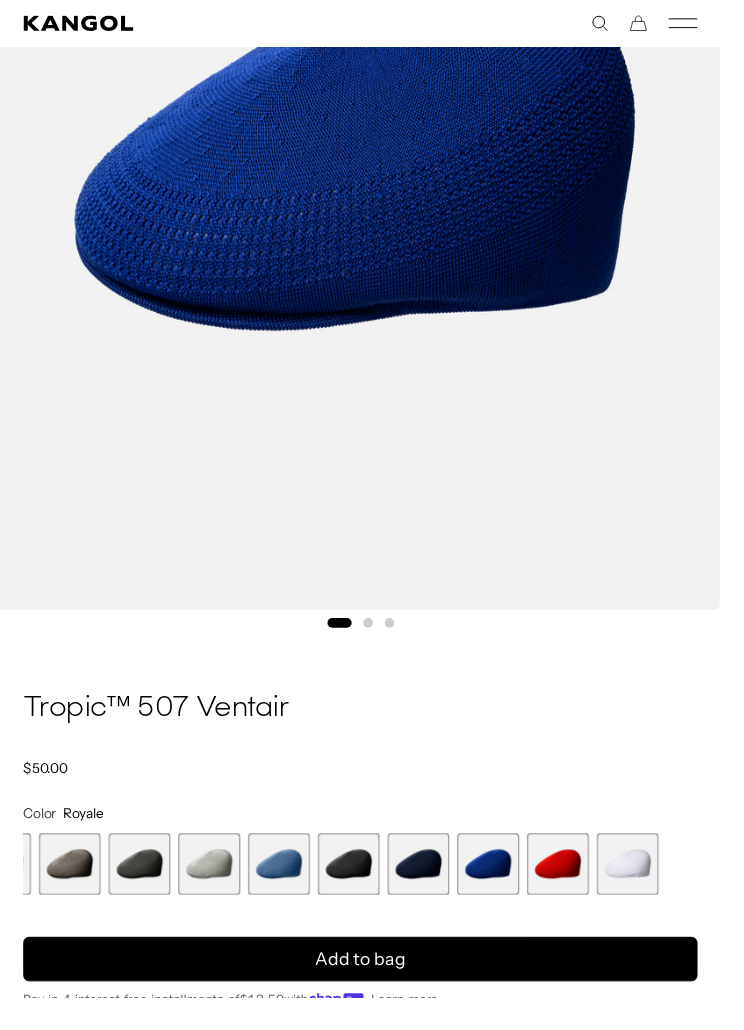 scroll, scrollTop: 0, scrollLeft: 412, axis: horizontal 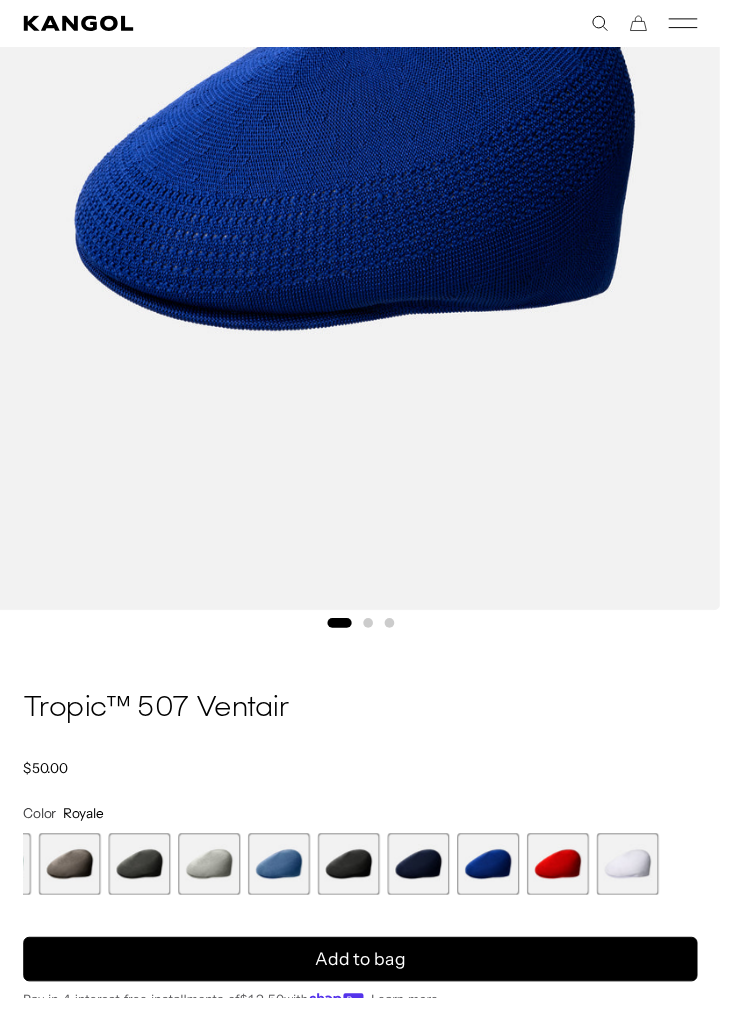 click at bounding box center (432, 892) 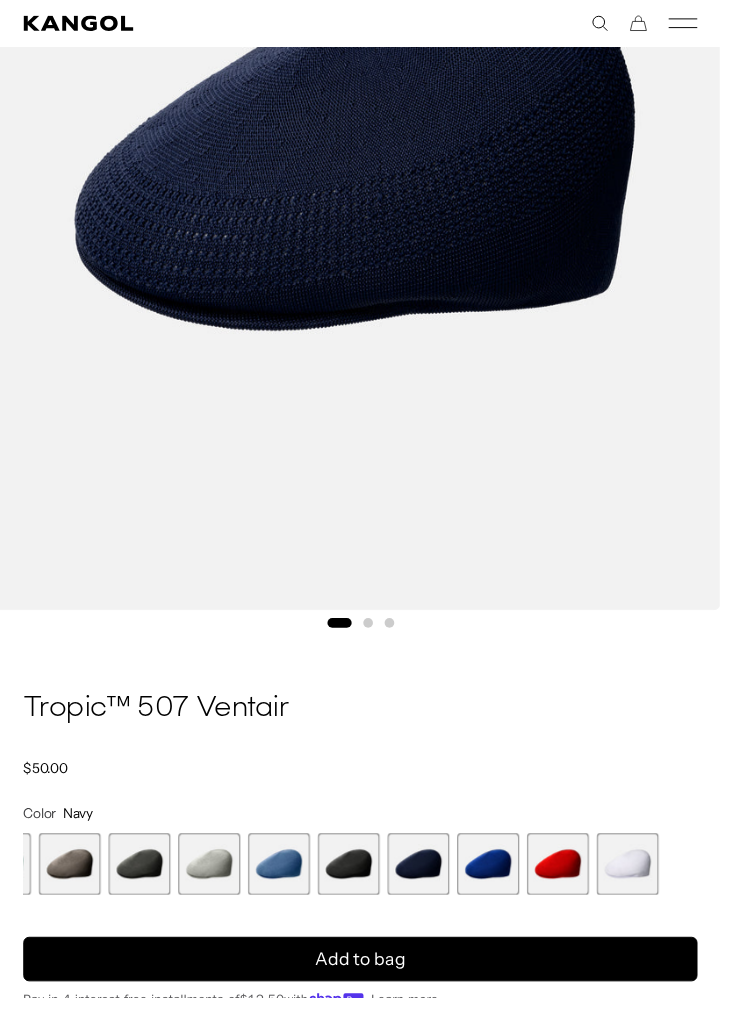scroll, scrollTop: 0, scrollLeft: 0, axis: both 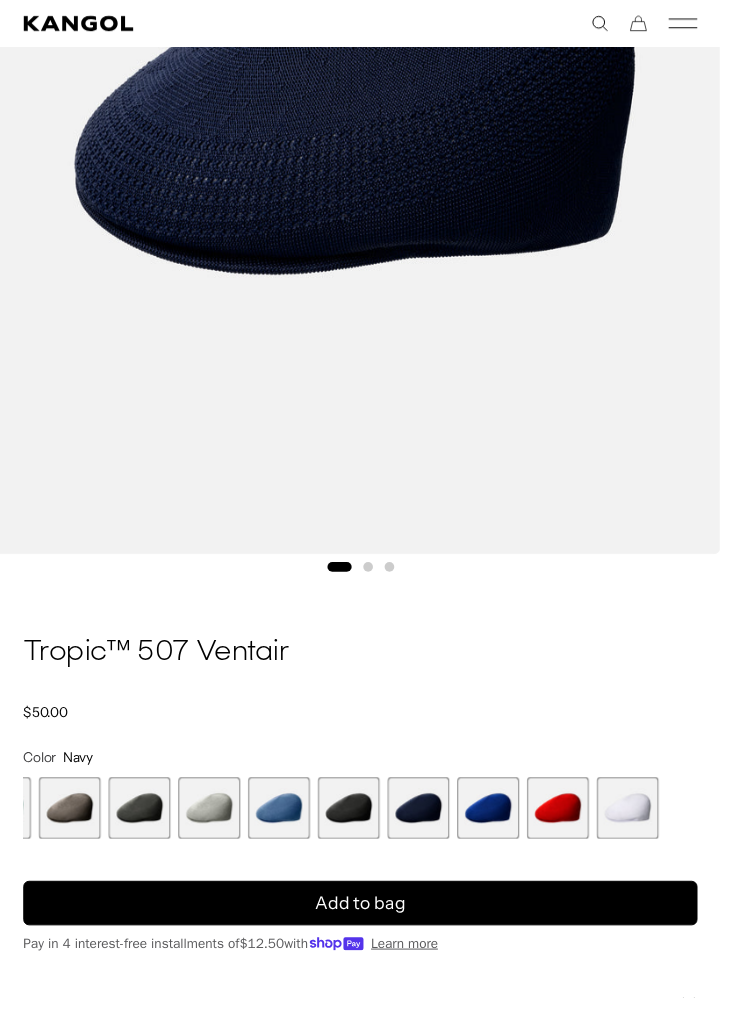 click at bounding box center [144, 834] 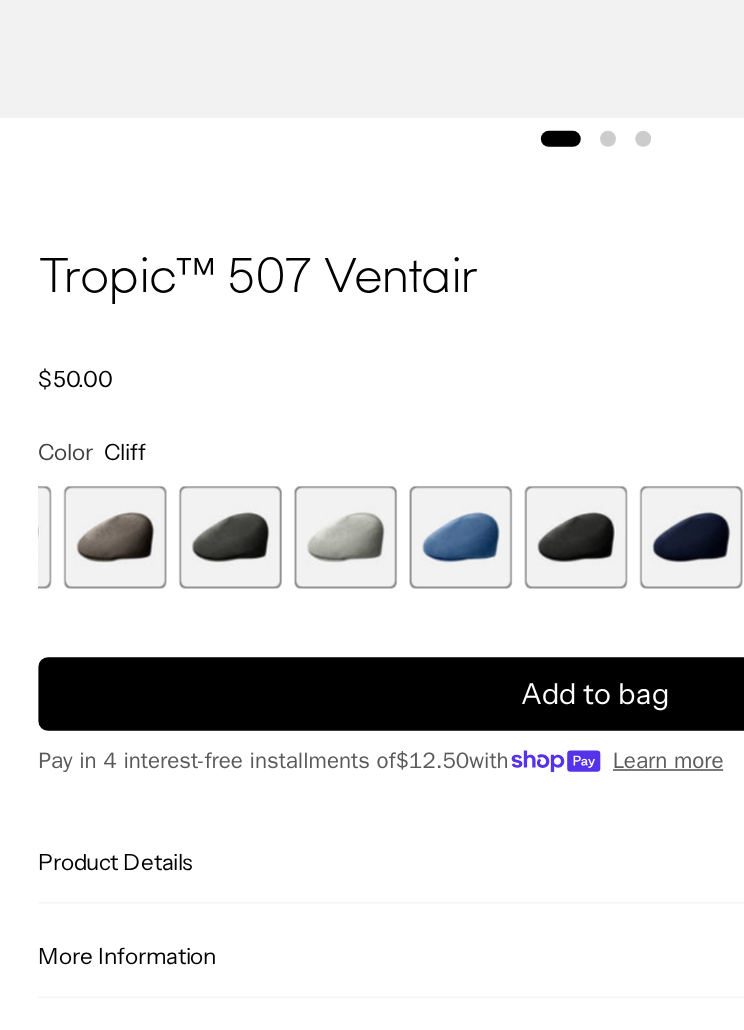 scroll, scrollTop: 677, scrollLeft: 0, axis: vertical 